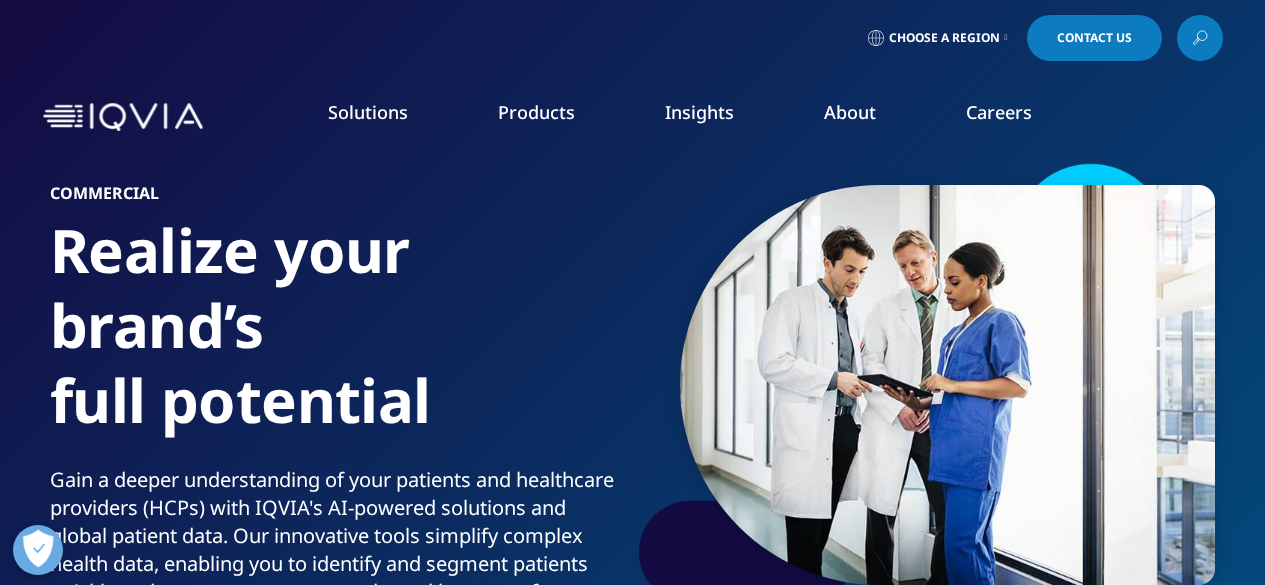 scroll, scrollTop: 0, scrollLeft: 0, axis: both 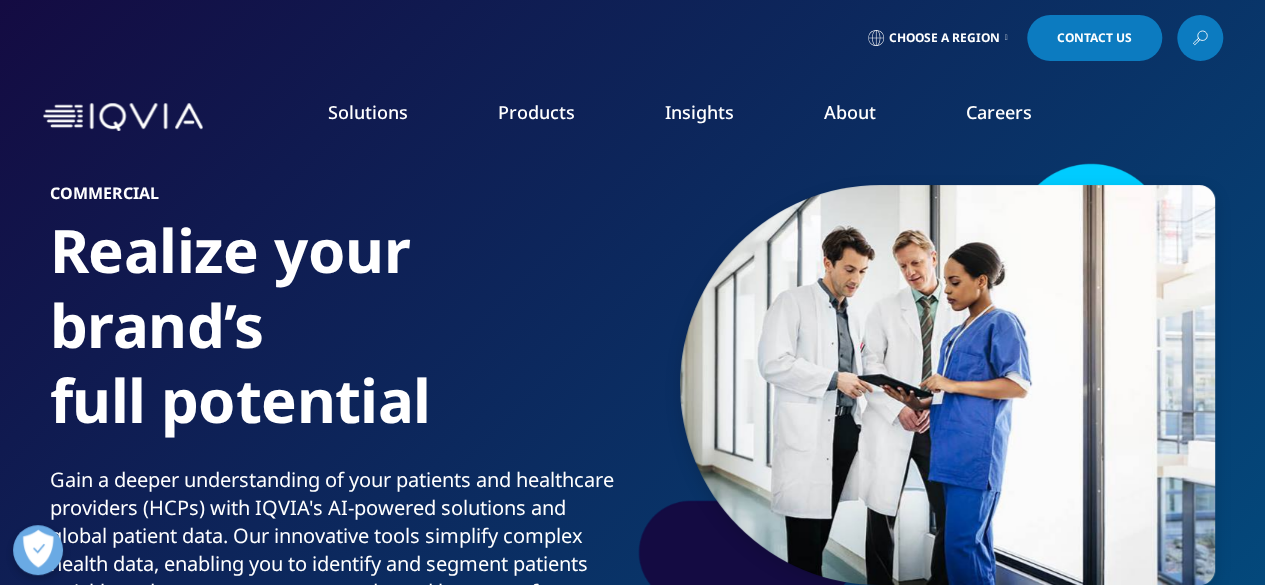 click on "Realize your brand’s full potential" at bounding box center [337, 339] 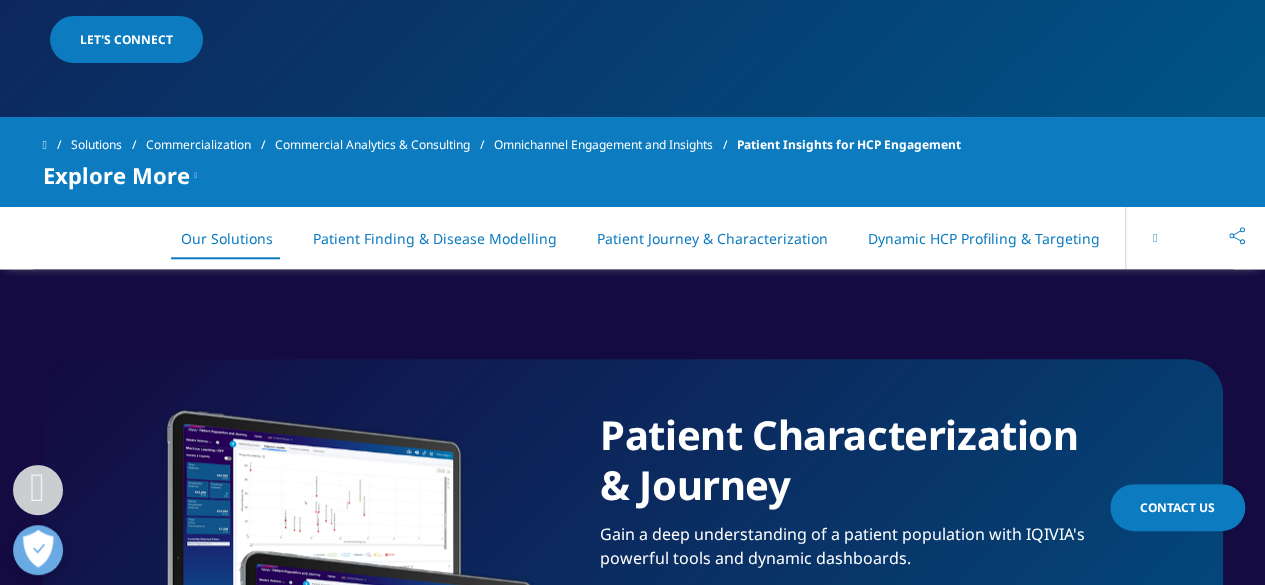 scroll, scrollTop: 844, scrollLeft: 0, axis: vertical 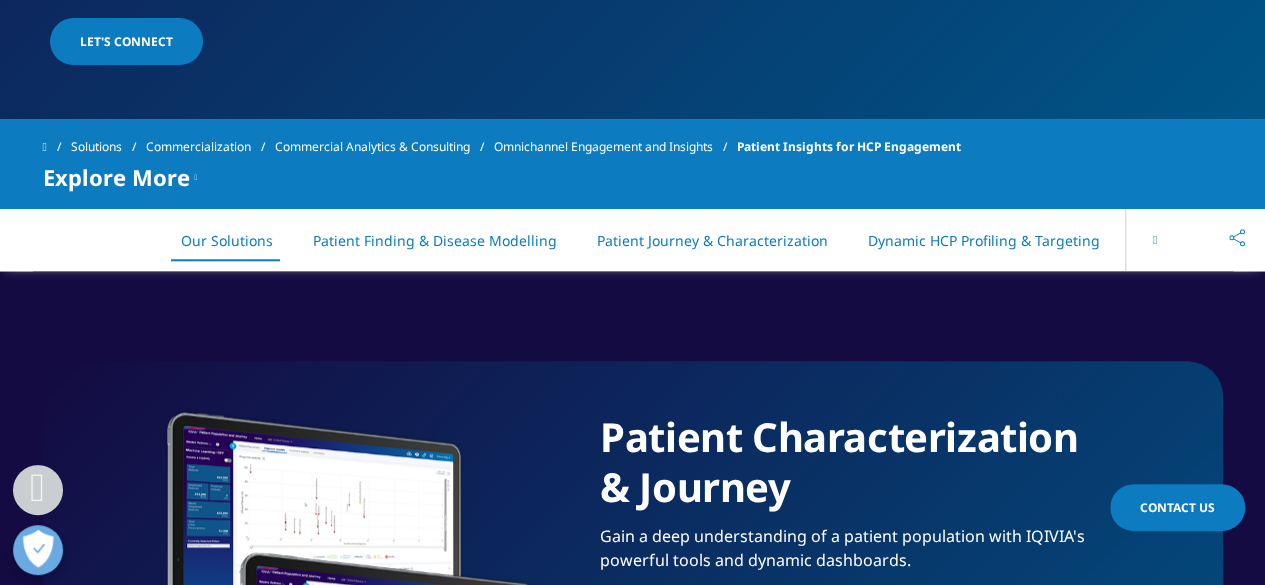 click on "Patient Journey & Characterization" at bounding box center (712, 240) 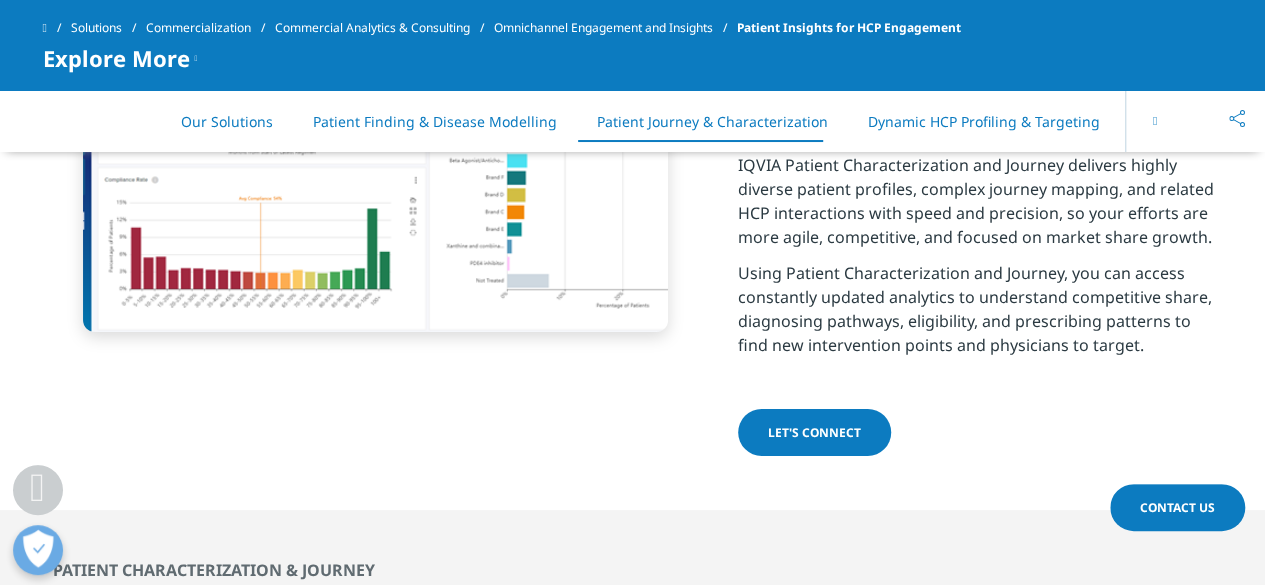 scroll, scrollTop: 3314, scrollLeft: 0, axis: vertical 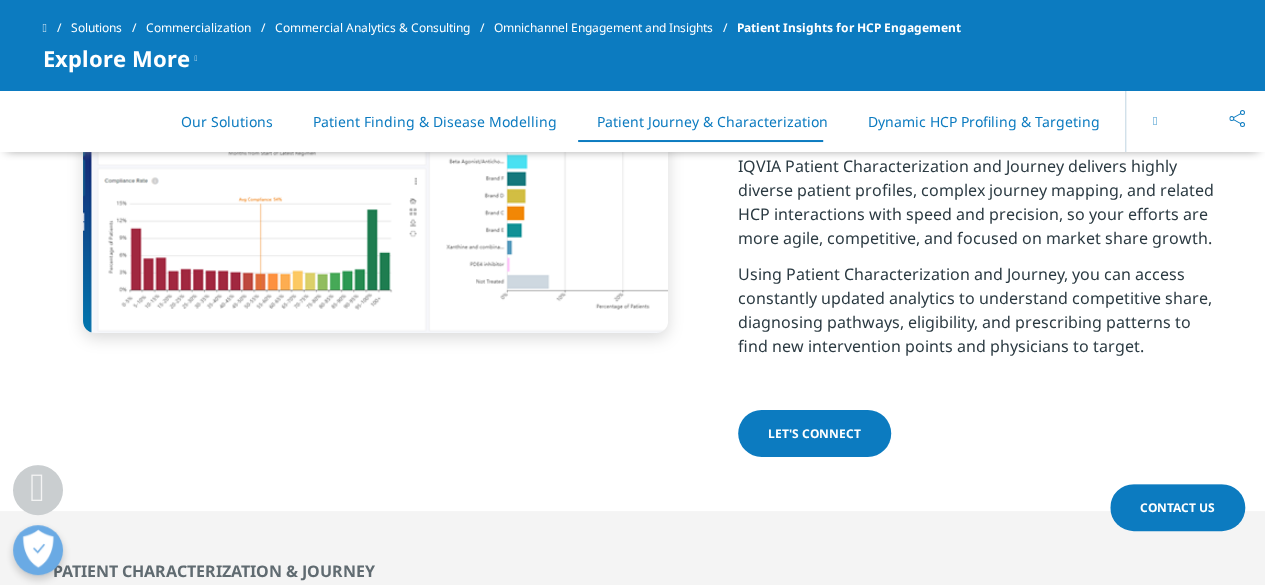click on "Patient Finding & Disease Modelling" at bounding box center (435, 121) 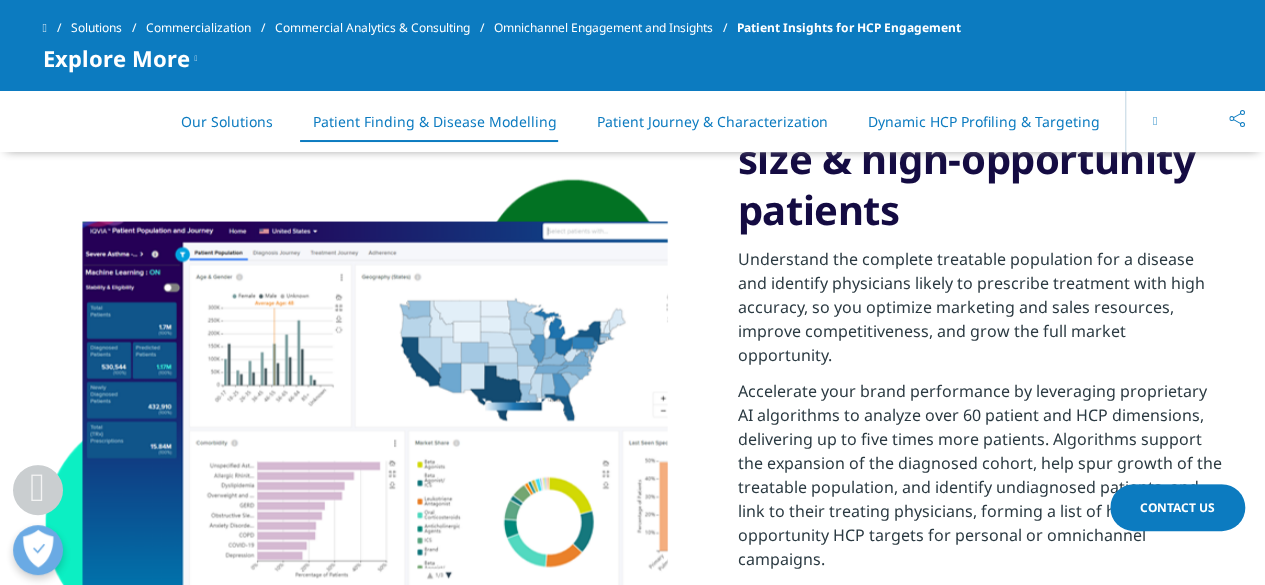 scroll, scrollTop: 1700, scrollLeft: 0, axis: vertical 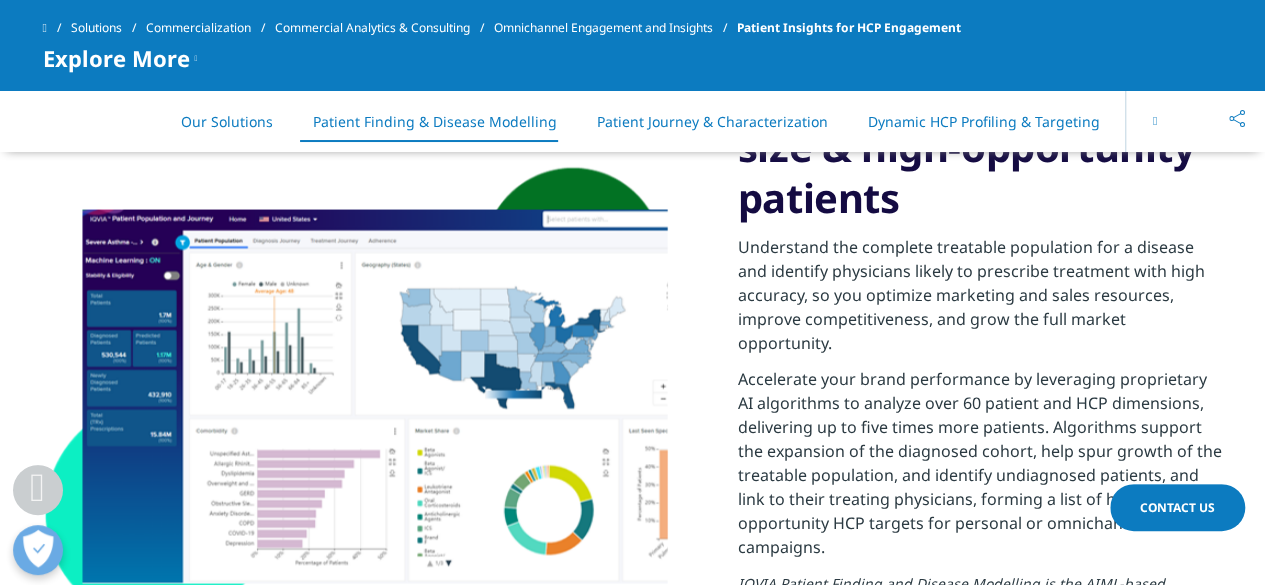 click at bounding box center (1155, 121) 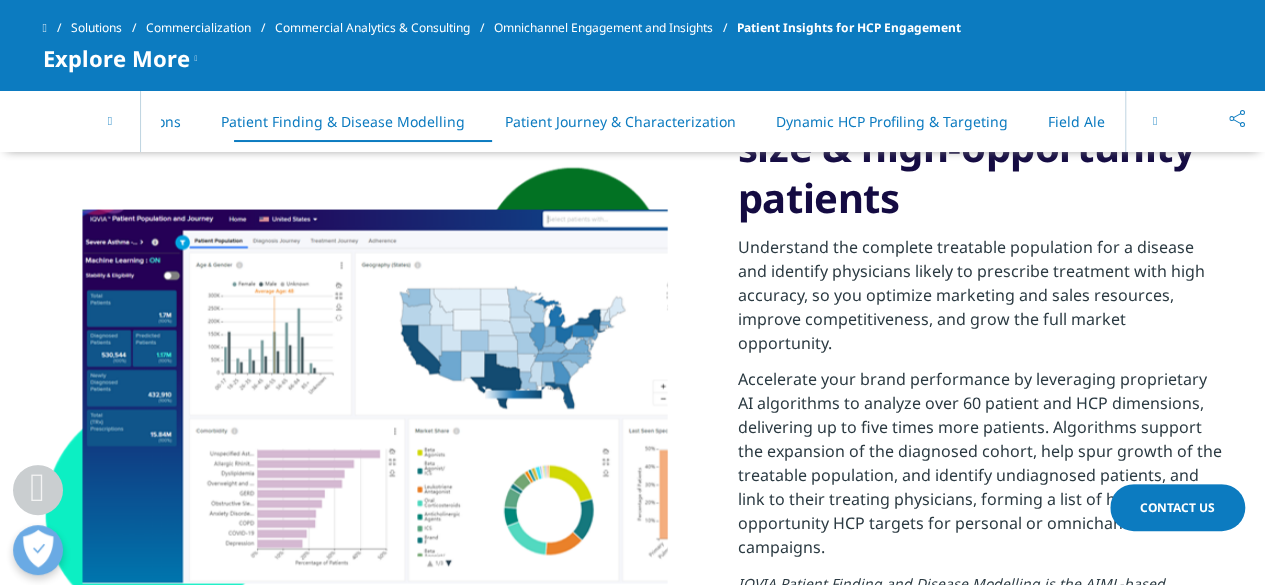 scroll, scrollTop: 0, scrollLeft: 100, axis: horizontal 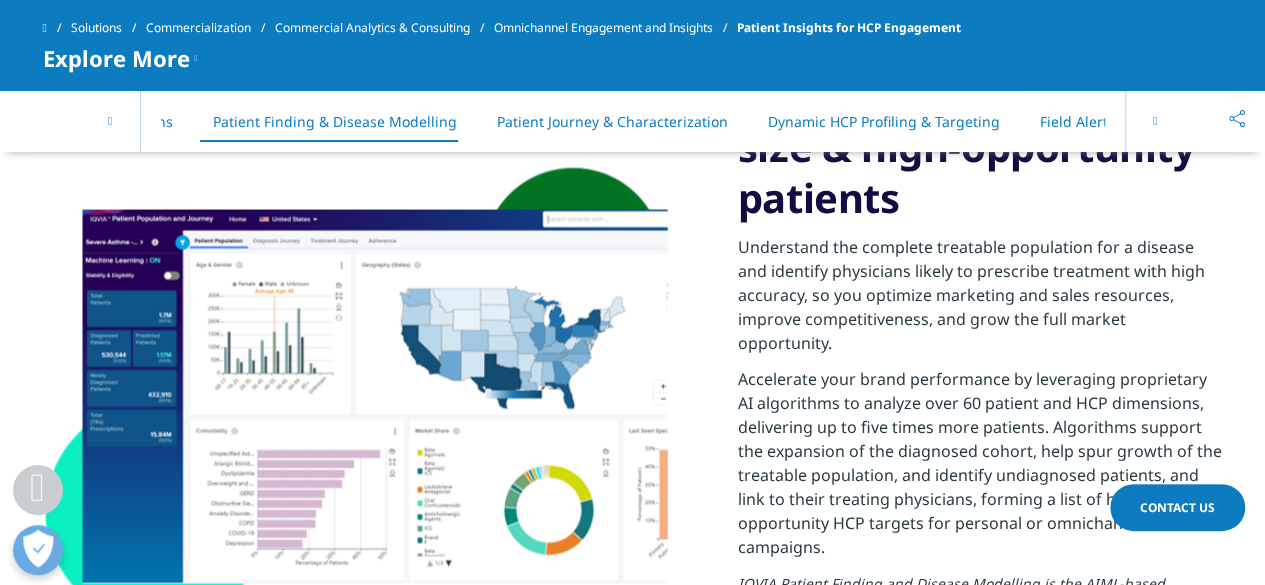 type 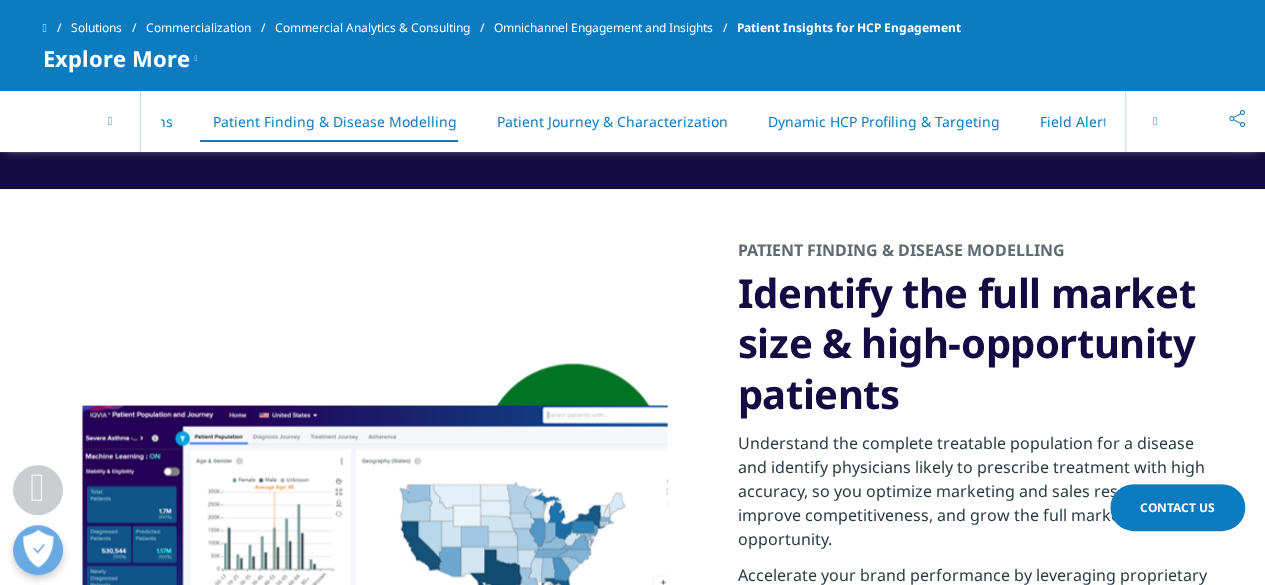 scroll, scrollTop: 0, scrollLeft: 0, axis: both 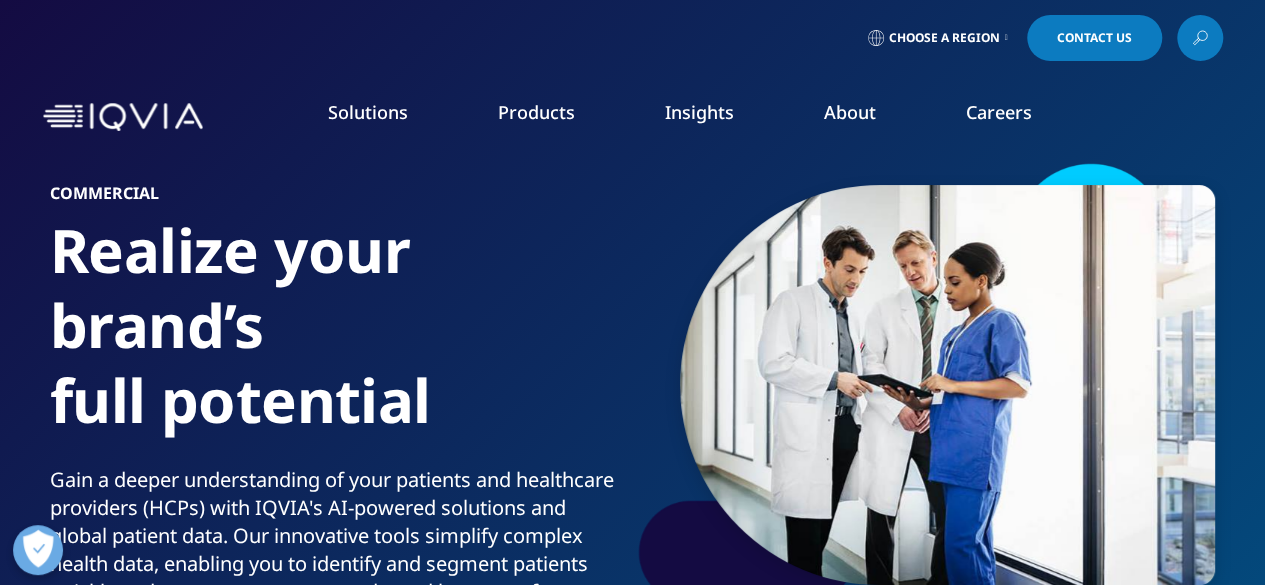 drag, startPoint x: 451, startPoint y: 504, endPoint x: 588, endPoint y: 283, distance: 260.01923 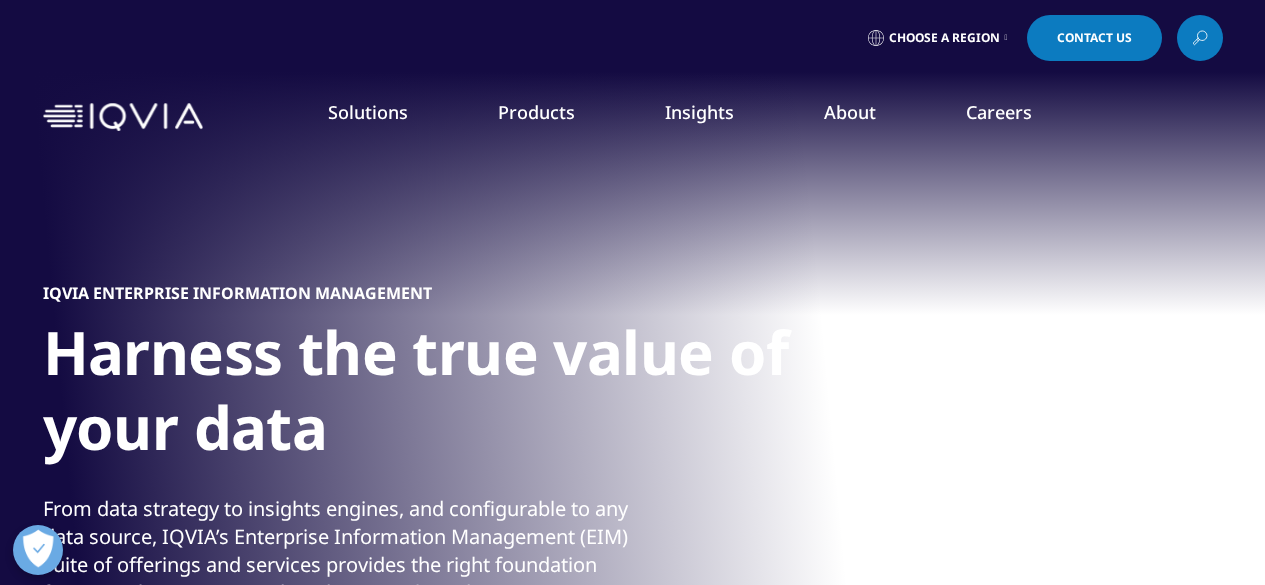 scroll, scrollTop: 0, scrollLeft: 0, axis: both 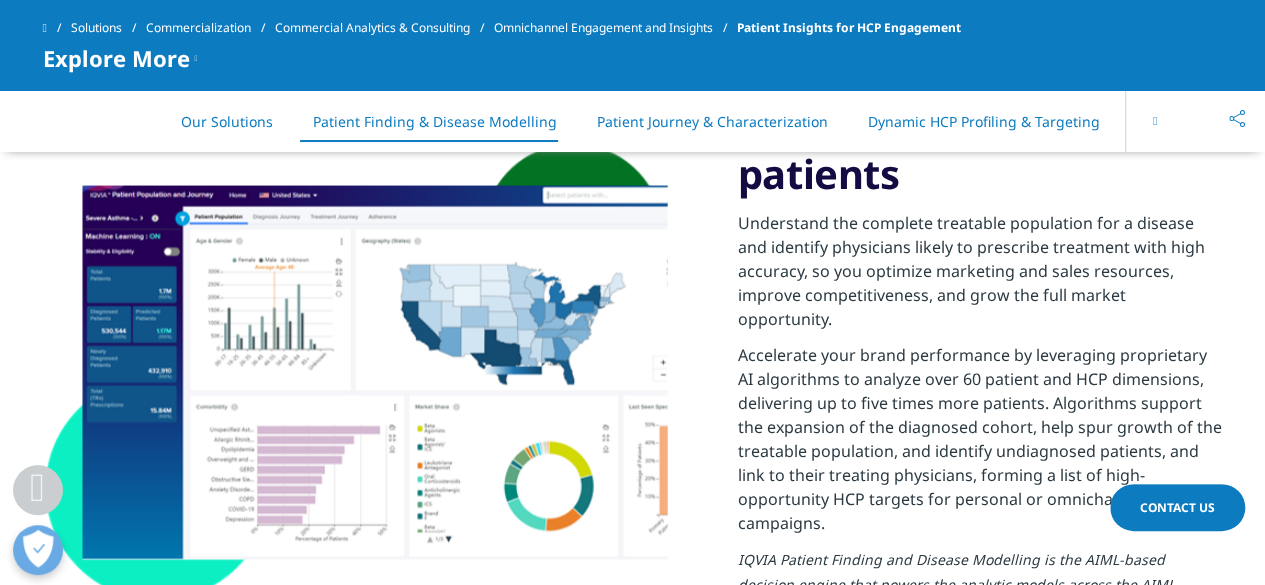 click at bounding box center [1155, 121] 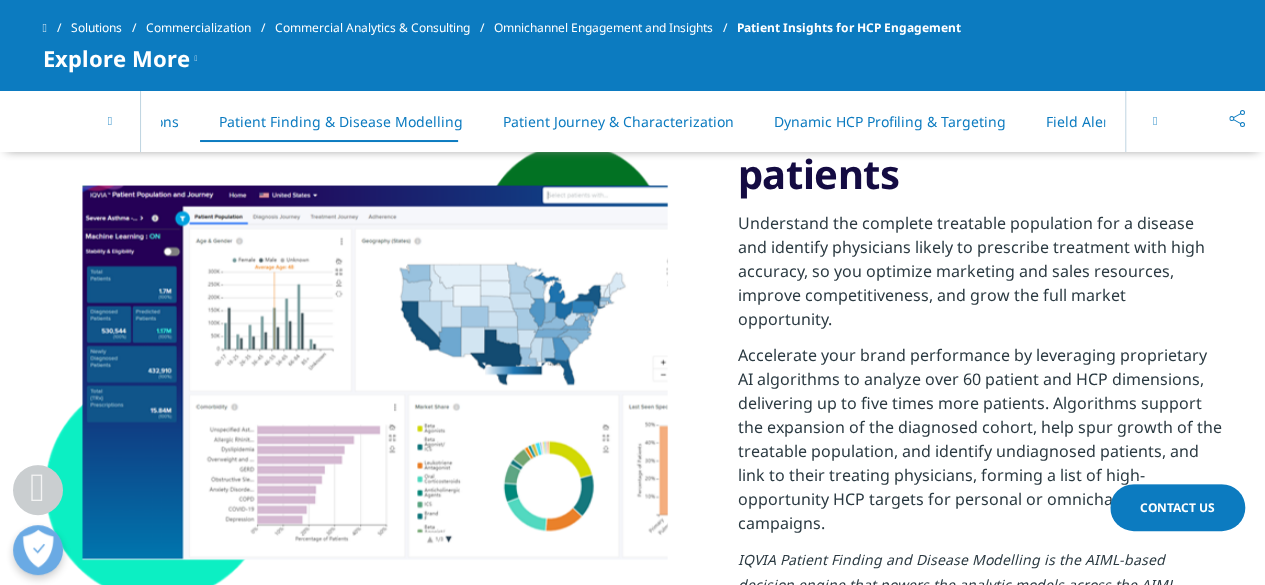 scroll, scrollTop: 0, scrollLeft: 100, axis: horizontal 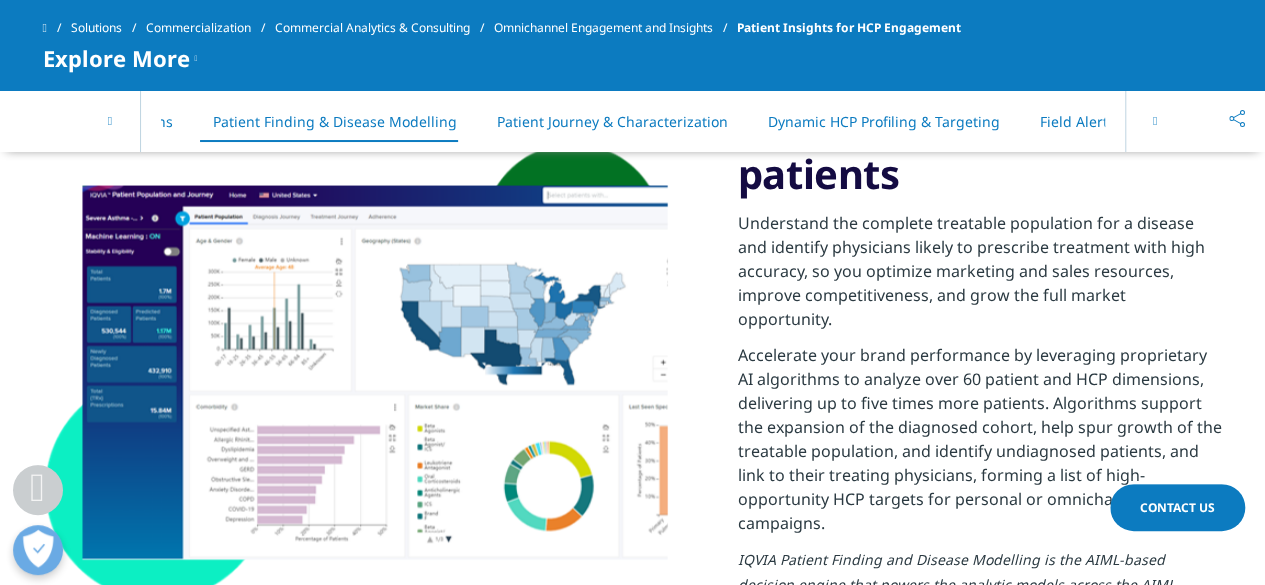 click at bounding box center [111, 121] 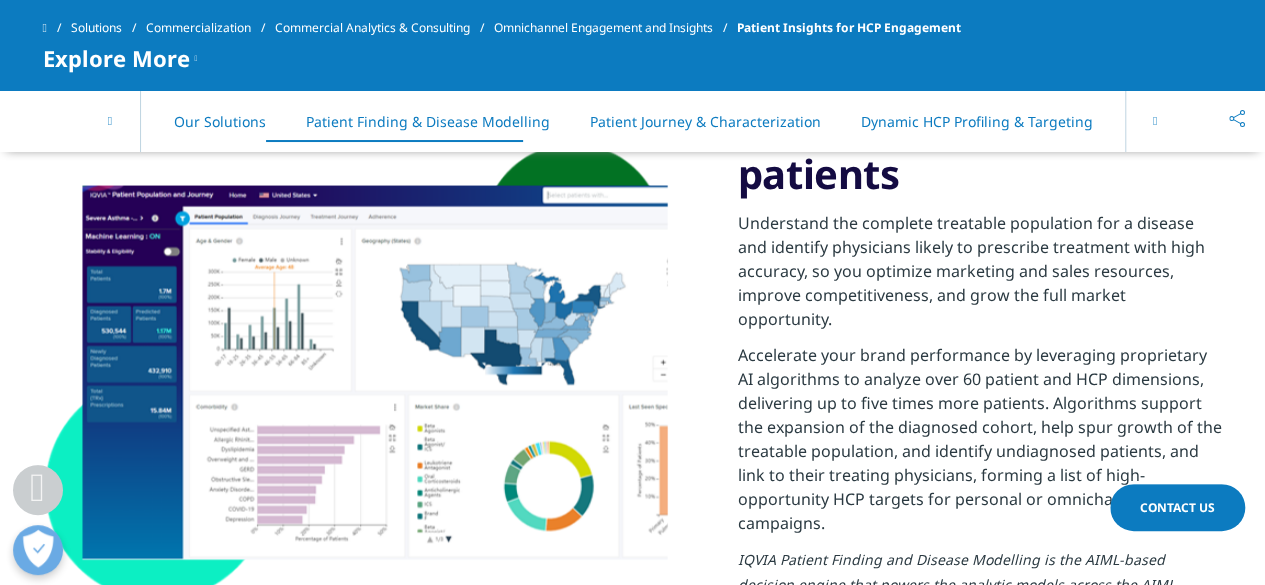 scroll, scrollTop: 0, scrollLeft: 0, axis: both 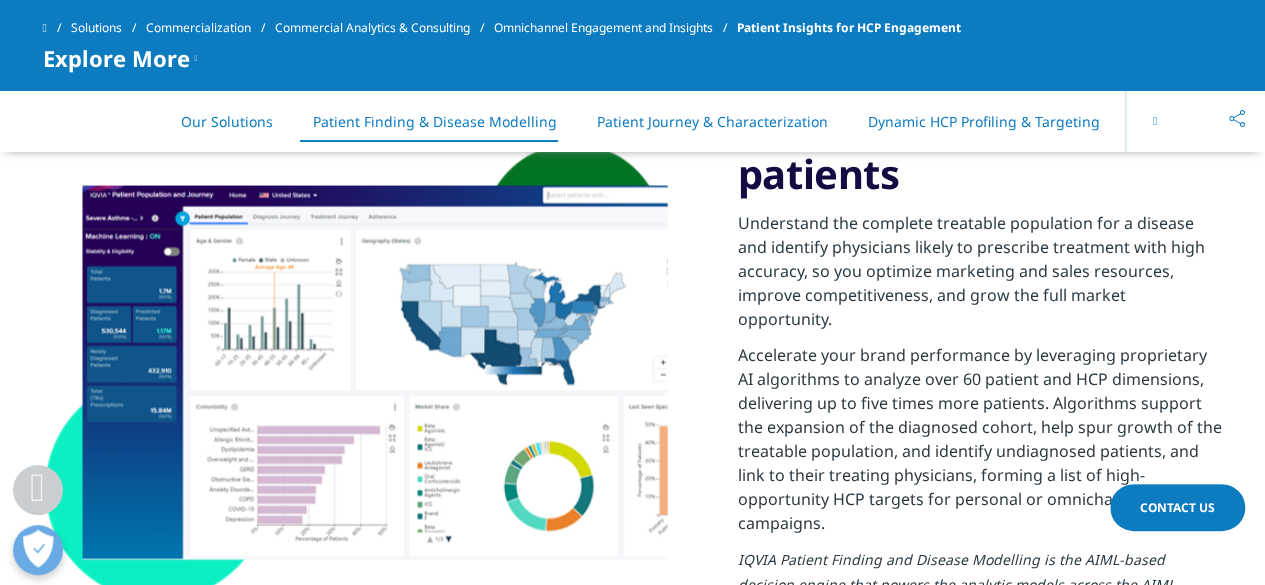 click on "Patient Journey & Characterization" at bounding box center [712, 121] 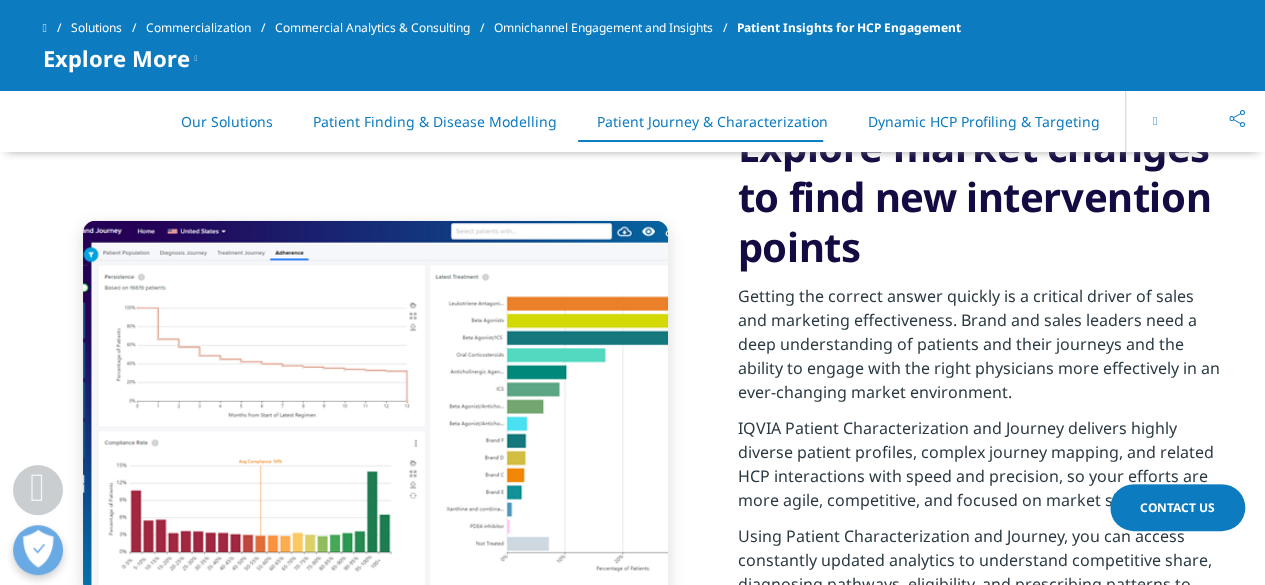 scroll, scrollTop: 3067, scrollLeft: 0, axis: vertical 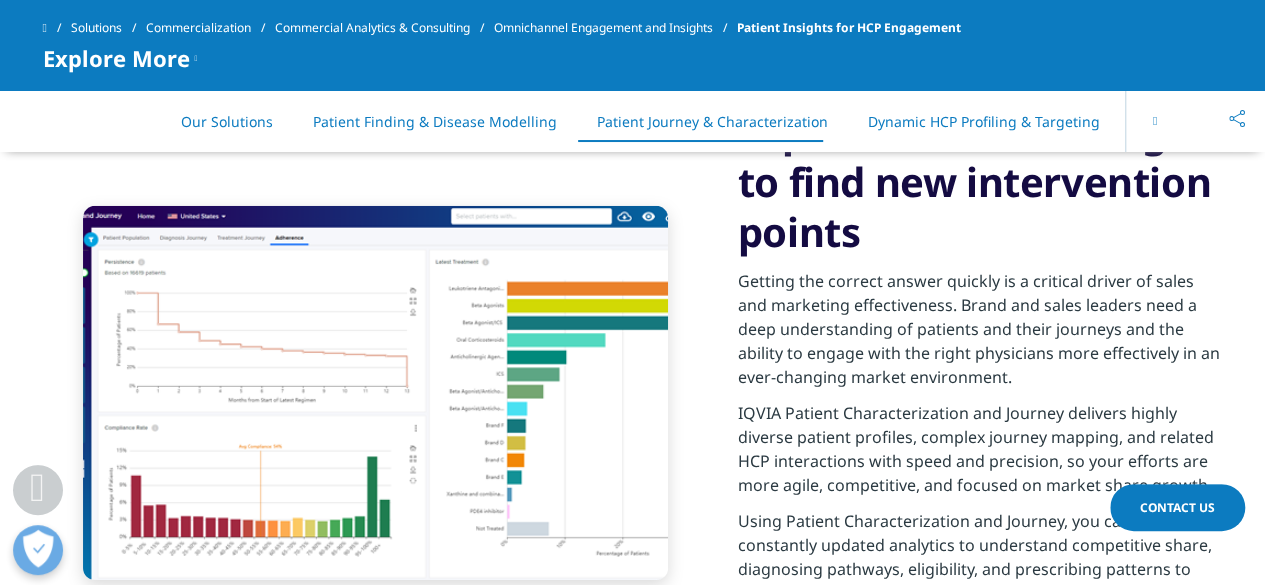click on "Dynamic HCP Profiling & Targeting" at bounding box center (984, 121) 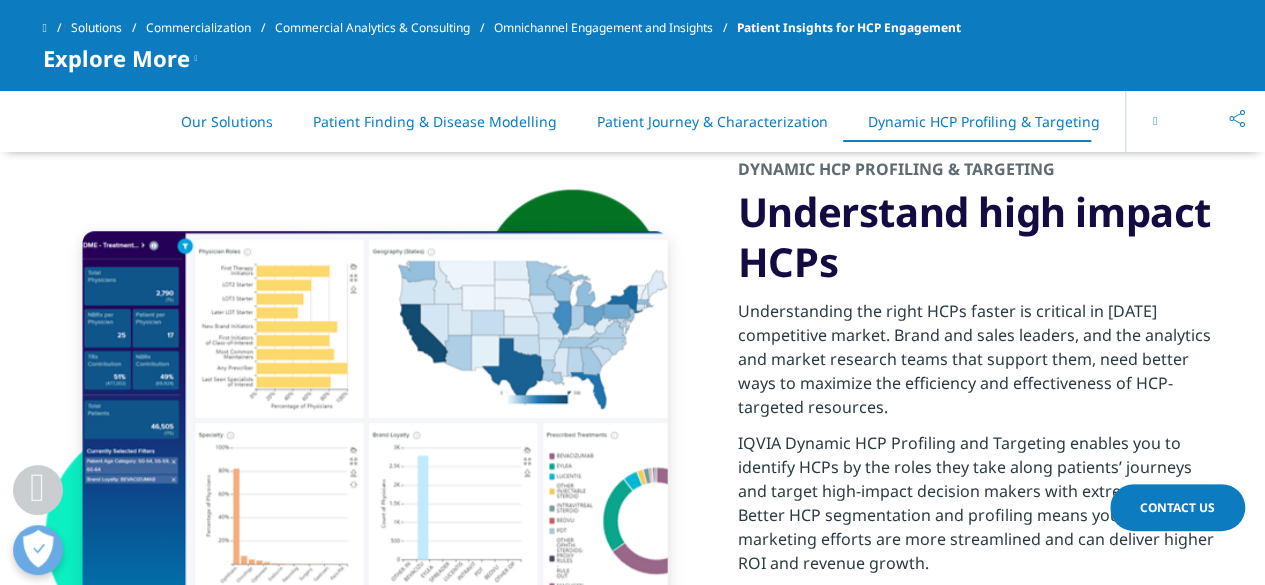 scroll, scrollTop: 4412, scrollLeft: 0, axis: vertical 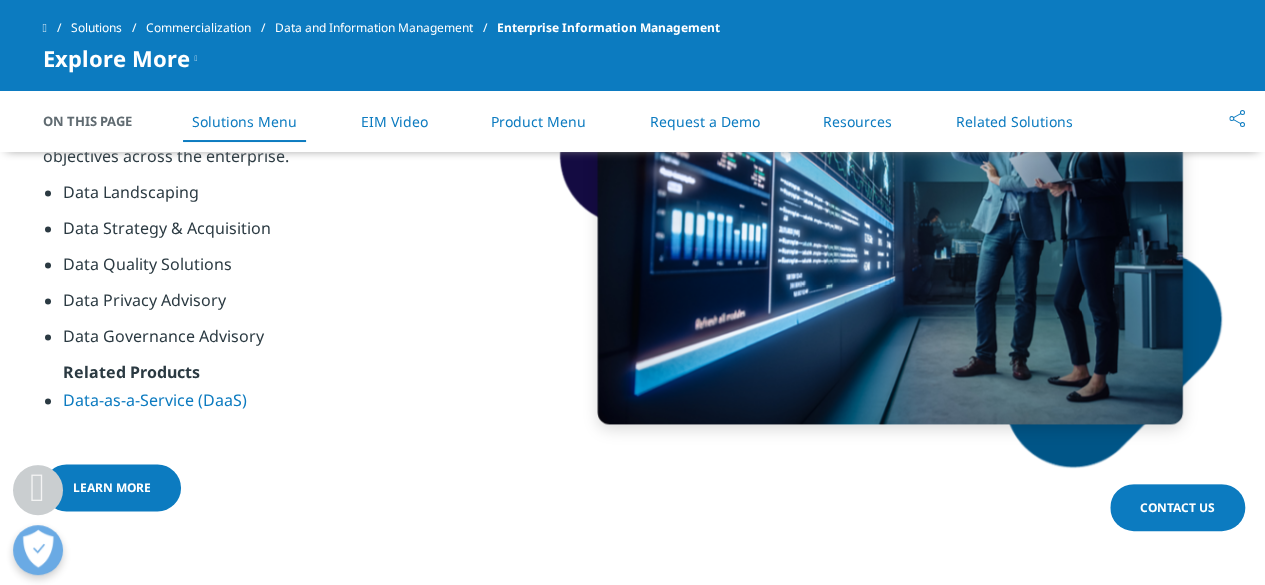 click on "Learn More" at bounding box center (112, 487) 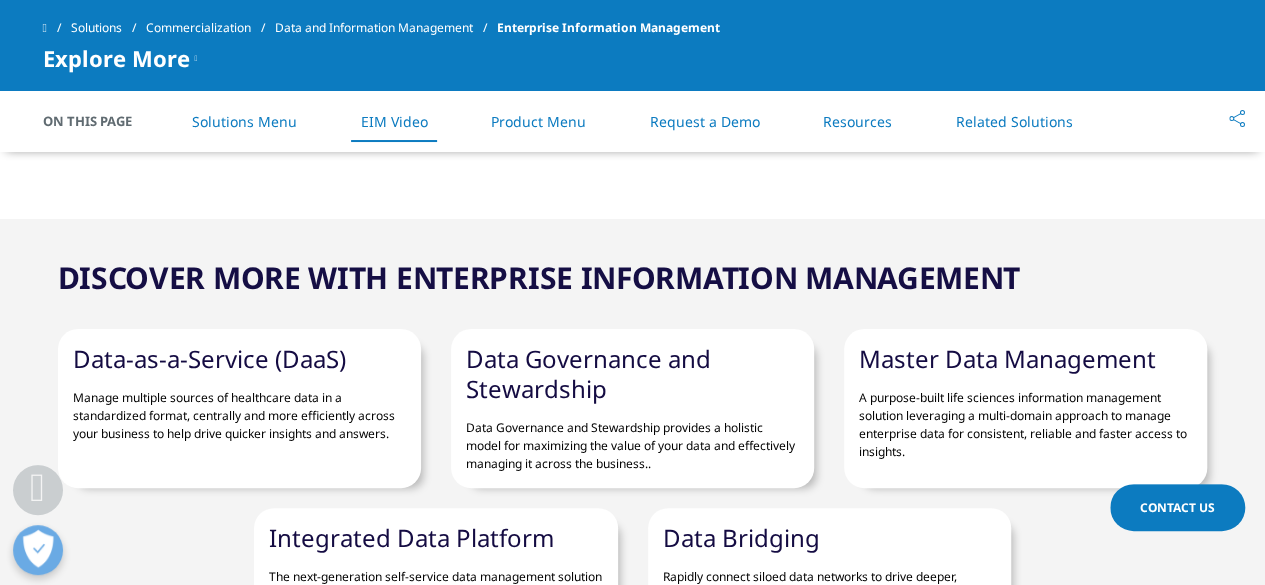 scroll, scrollTop: 2680, scrollLeft: 0, axis: vertical 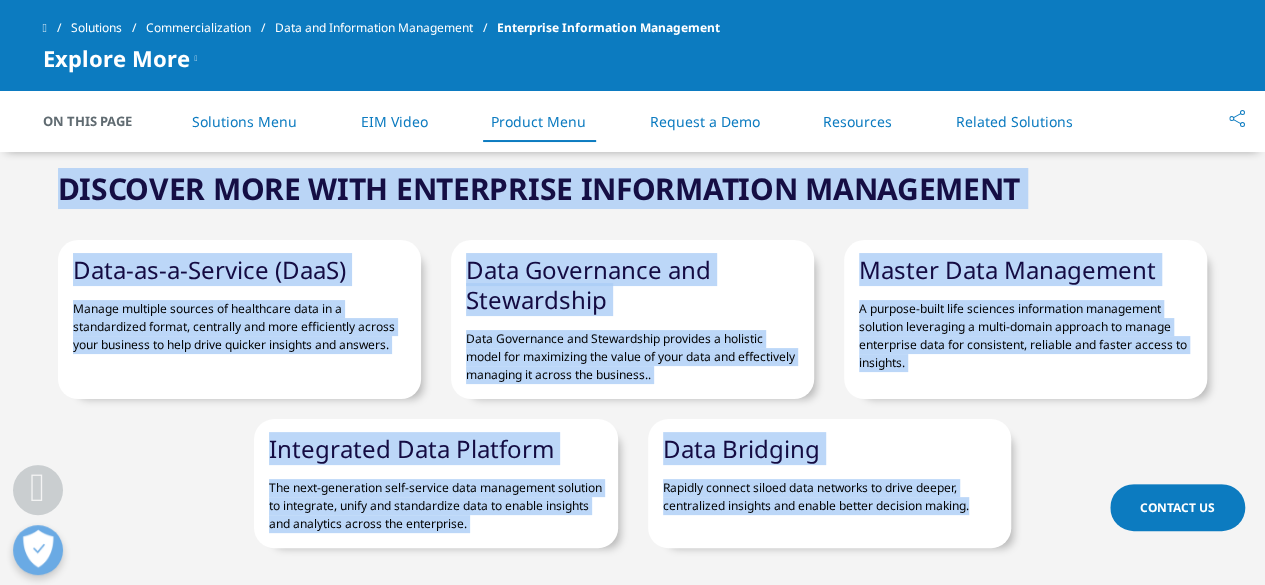 drag, startPoint x: 50, startPoint y: 181, endPoint x: 1060, endPoint y: 563, distance: 1079.8259 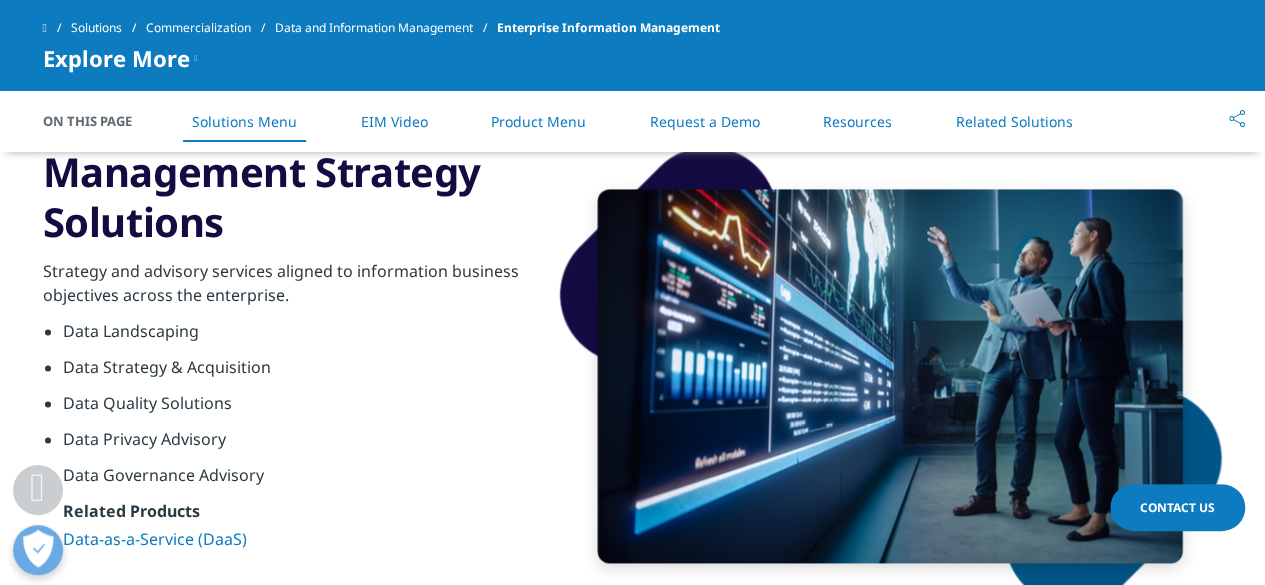 scroll, scrollTop: 1280, scrollLeft: 0, axis: vertical 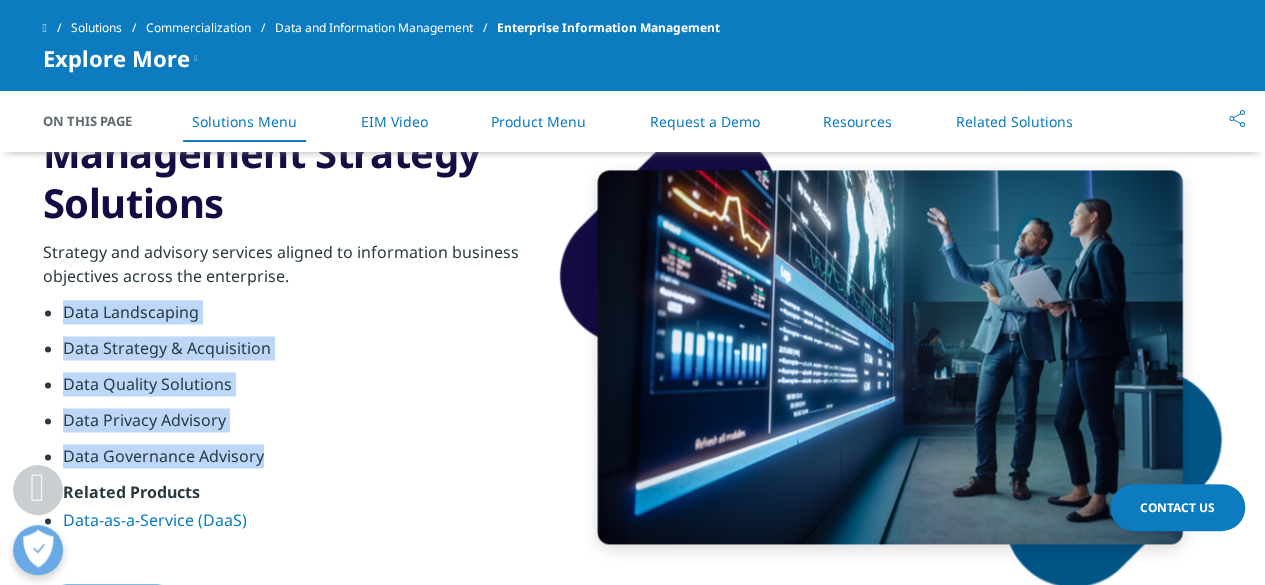 drag, startPoint x: 63, startPoint y: 311, endPoint x: 288, endPoint y: 459, distance: 269.31207 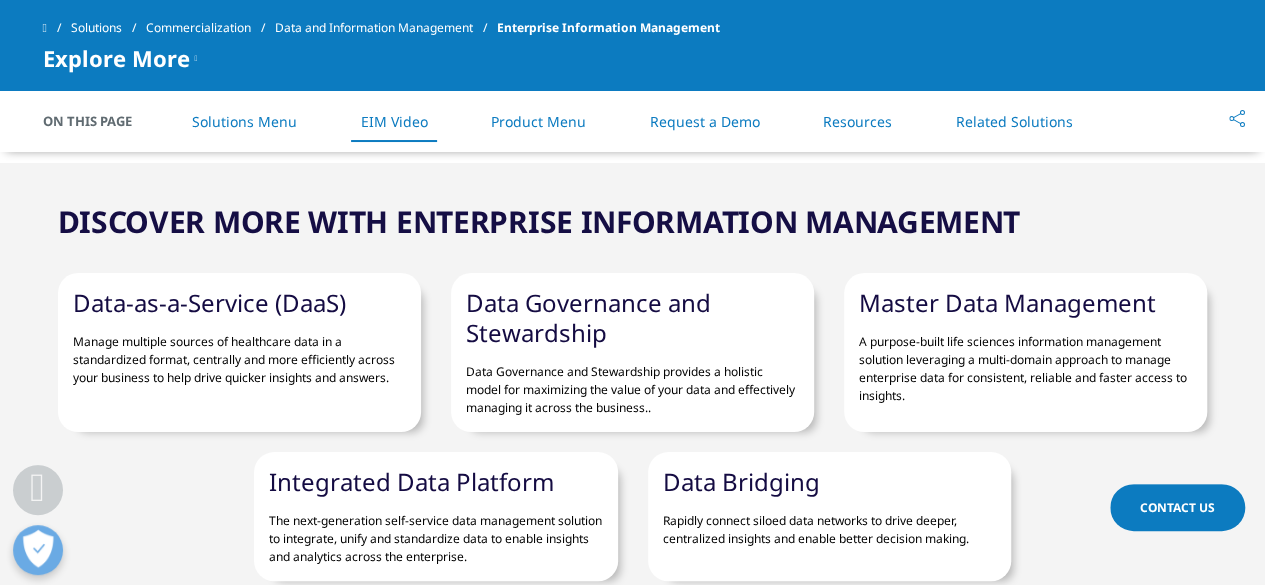scroll, scrollTop: 2648, scrollLeft: 0, axis: vertical 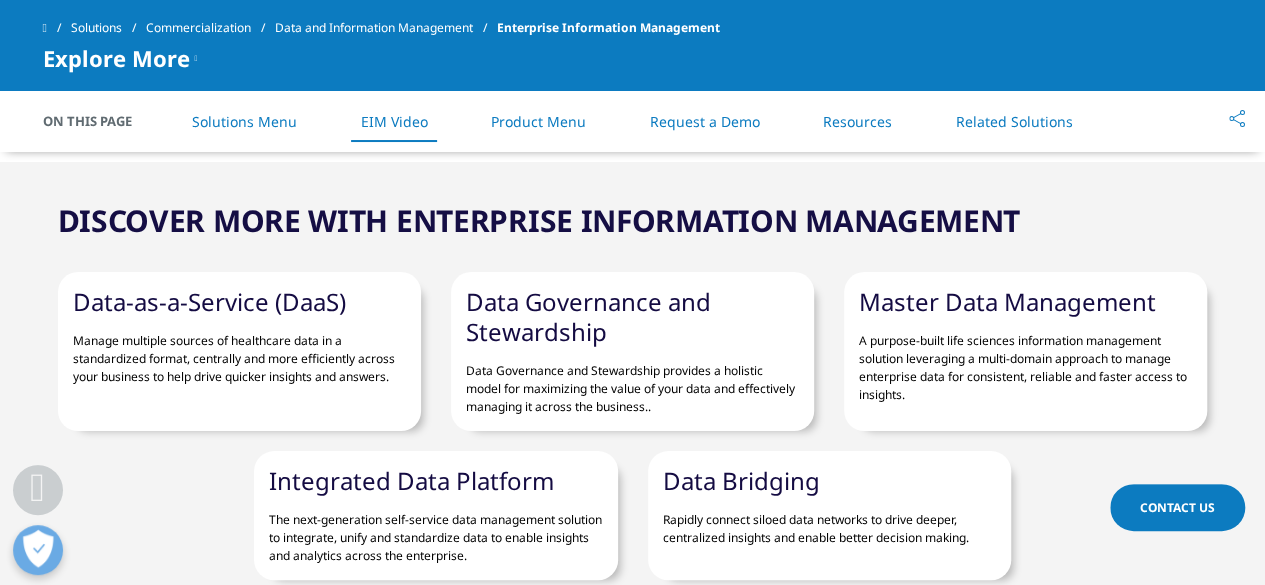 drag, startPoint x: 70, startPoint y: 300, endPoint x: 369, endPoint y: 299, distance: 299.00168 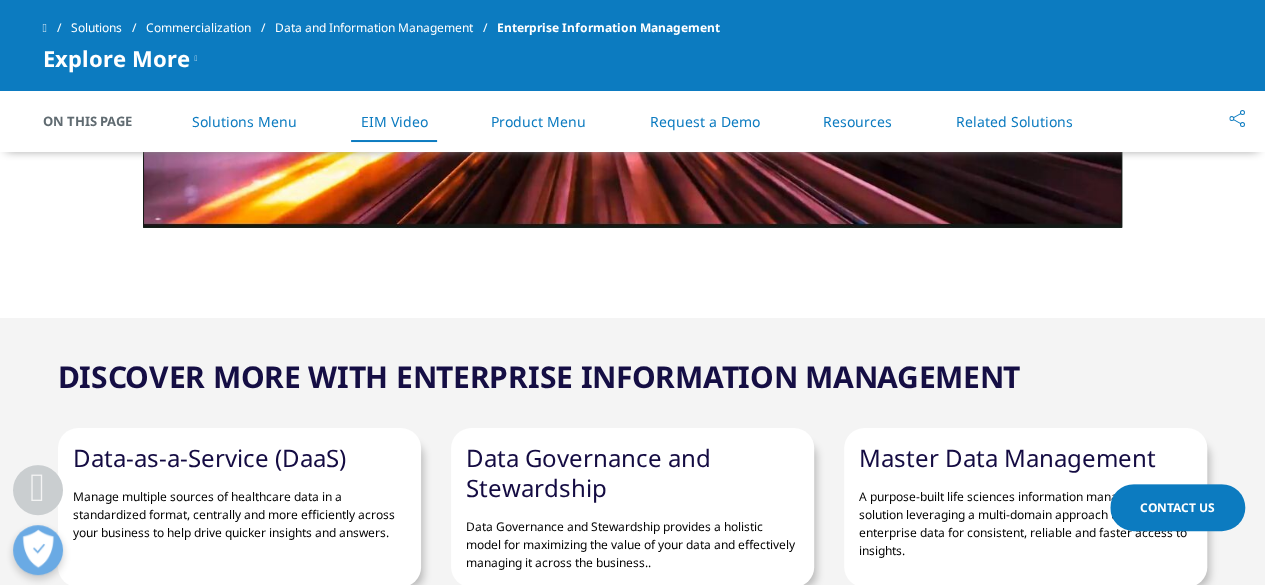 scroll, scrollTop: 2648, scrollLeft: 0, axis: vertical 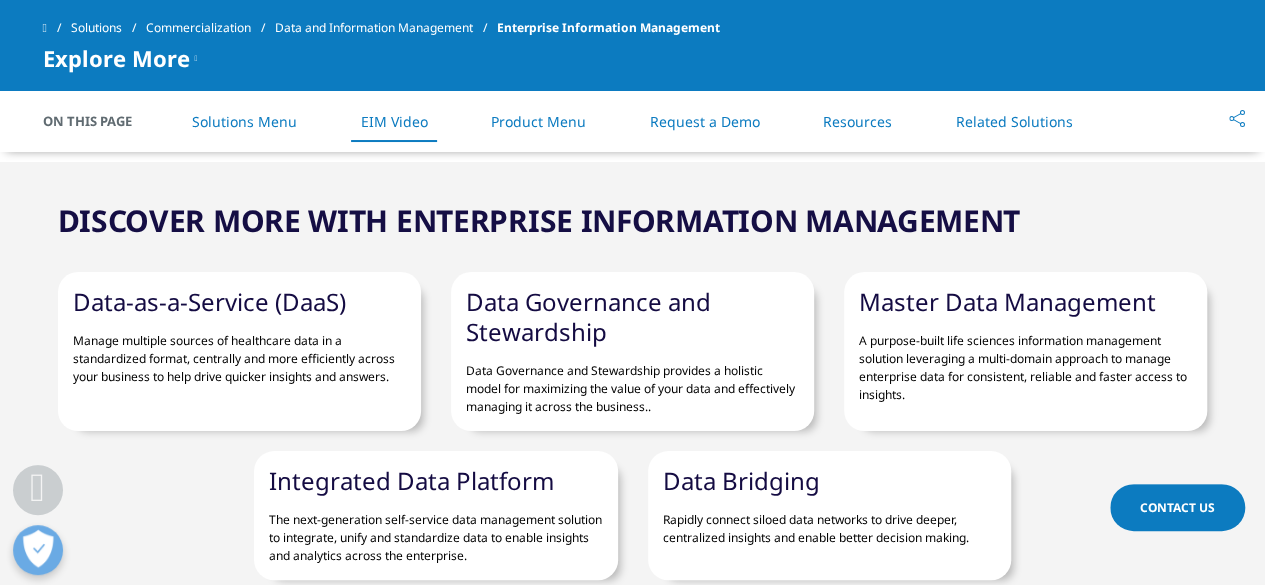 drag, startPoint x: 856, startPoint y: 293, endPoint x: 1154, endPoint y: 301, distance: 298.10736 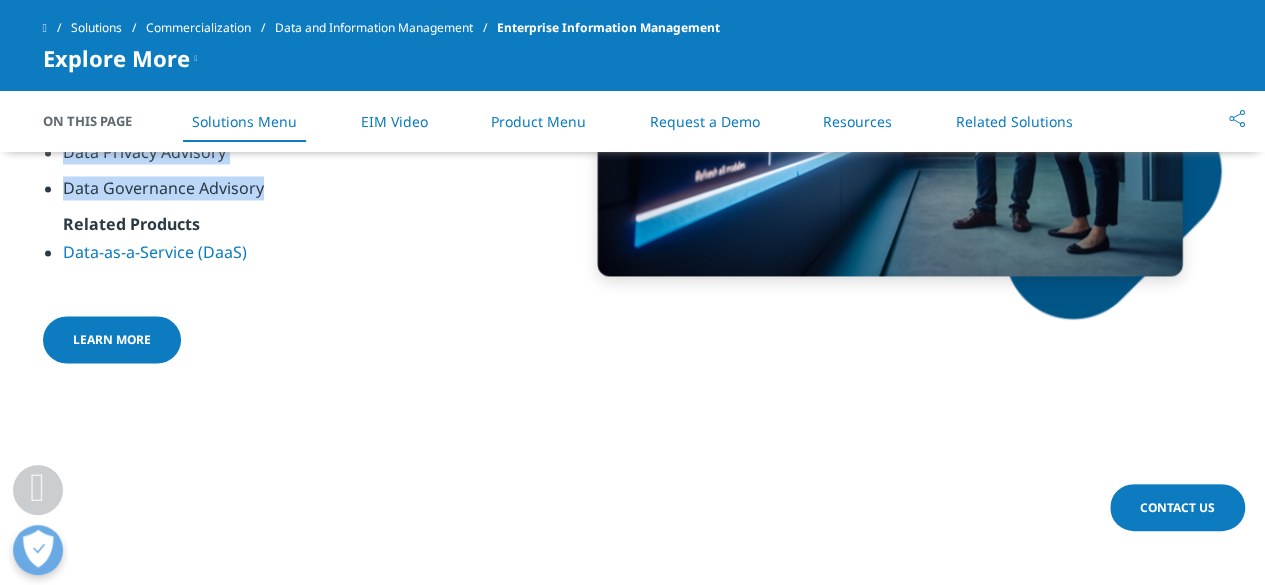 scroll, scrollTop: 1348, scrollLeft: 0, axis: vertical 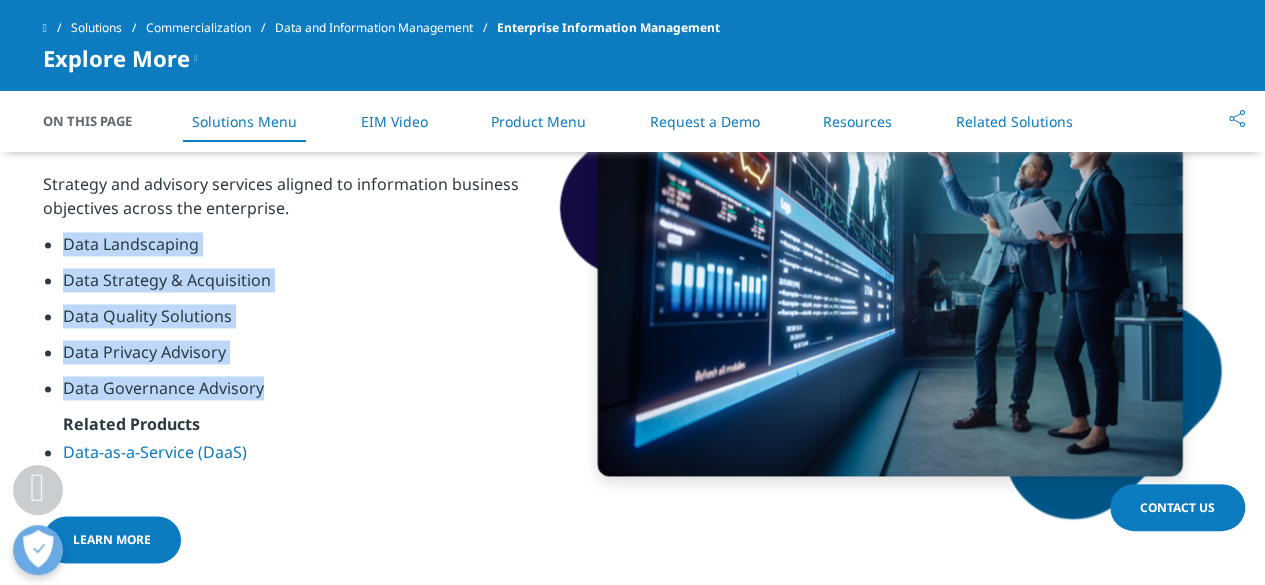 drag, startPoint x: 60, startPoint y: 243, endPoint x: 270, endPoint y: 407, distance: 266.45074 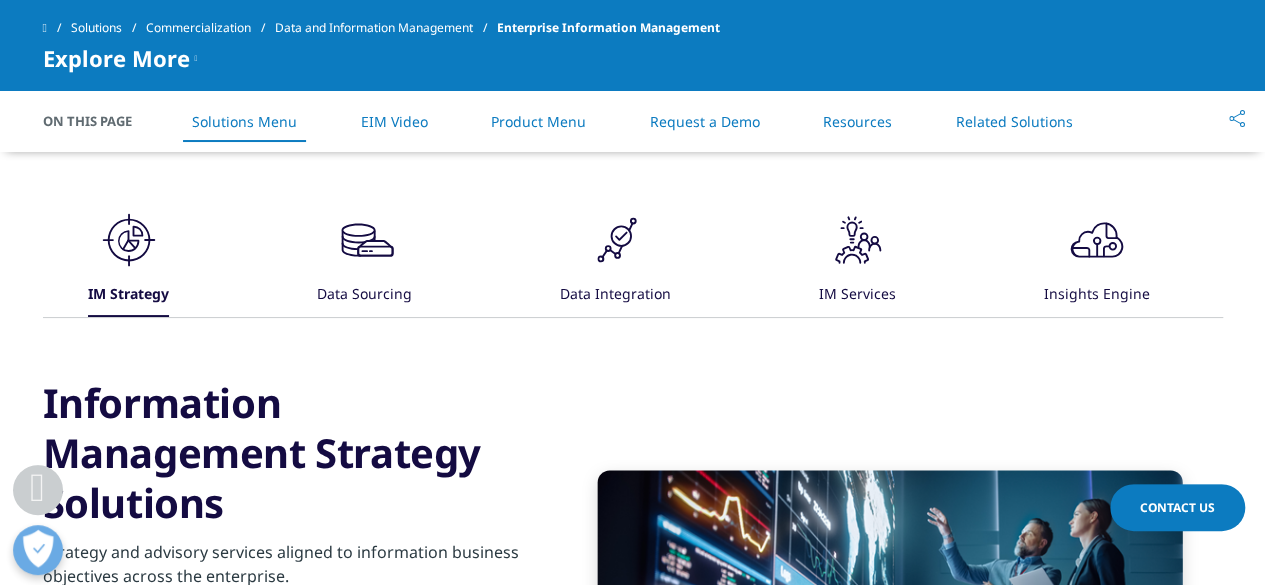 scroll, scrollTop: 948, scrollLeft: 0, axis: vertical 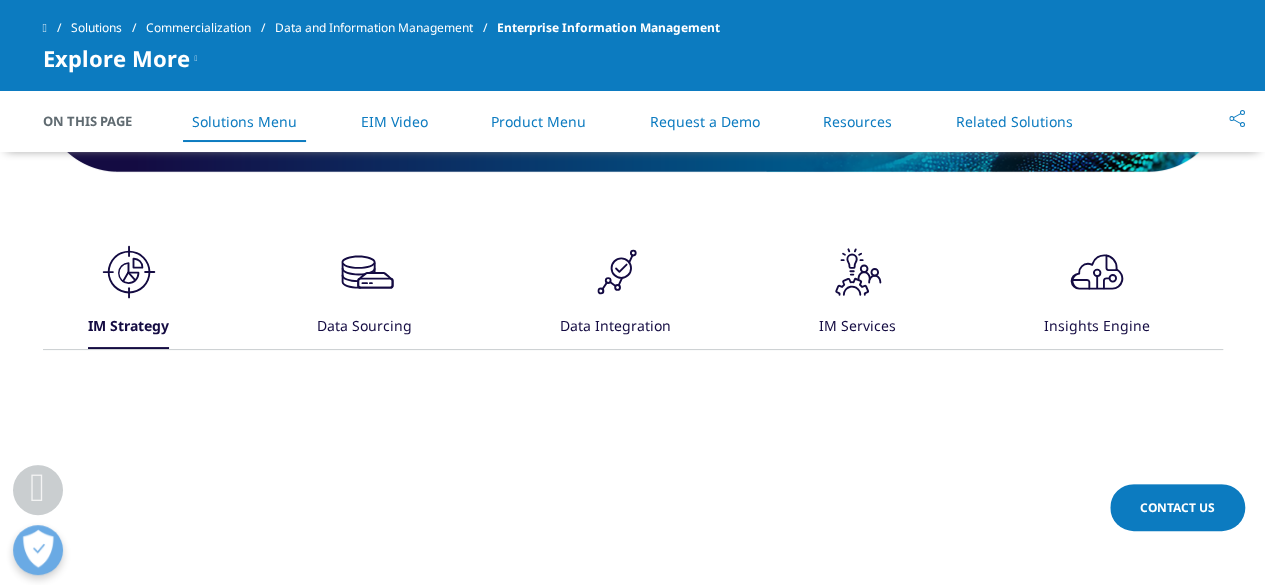 click on "Data Sourcing" at bounding box center [364, 327] 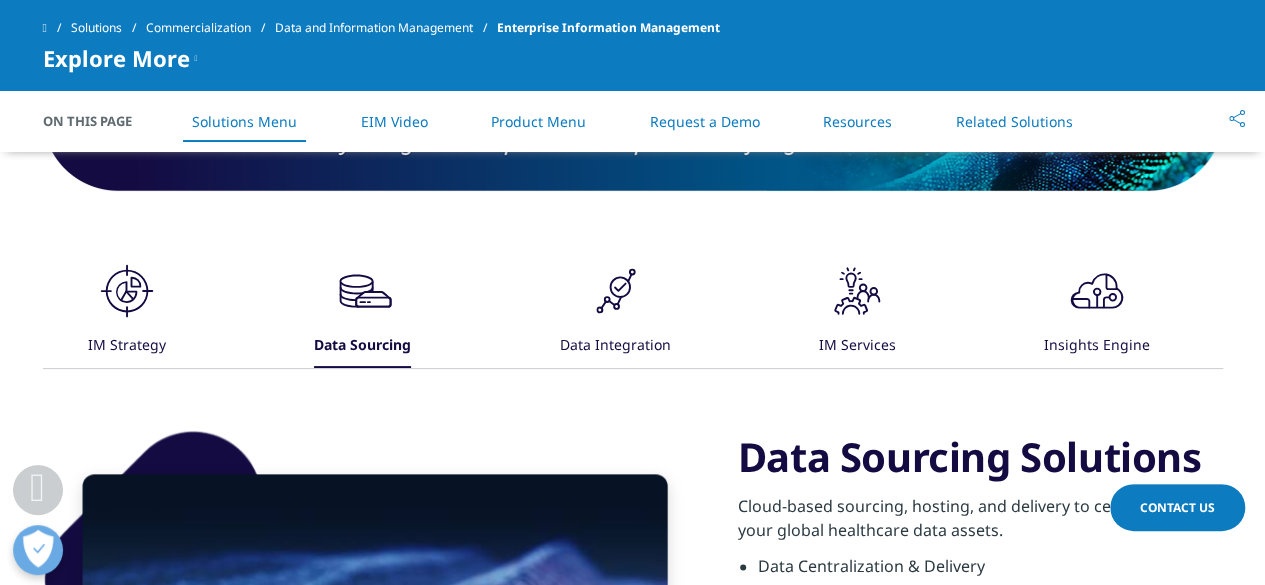 scroll, scrollTop: 948, scrollLeft: 0, axis: vertical 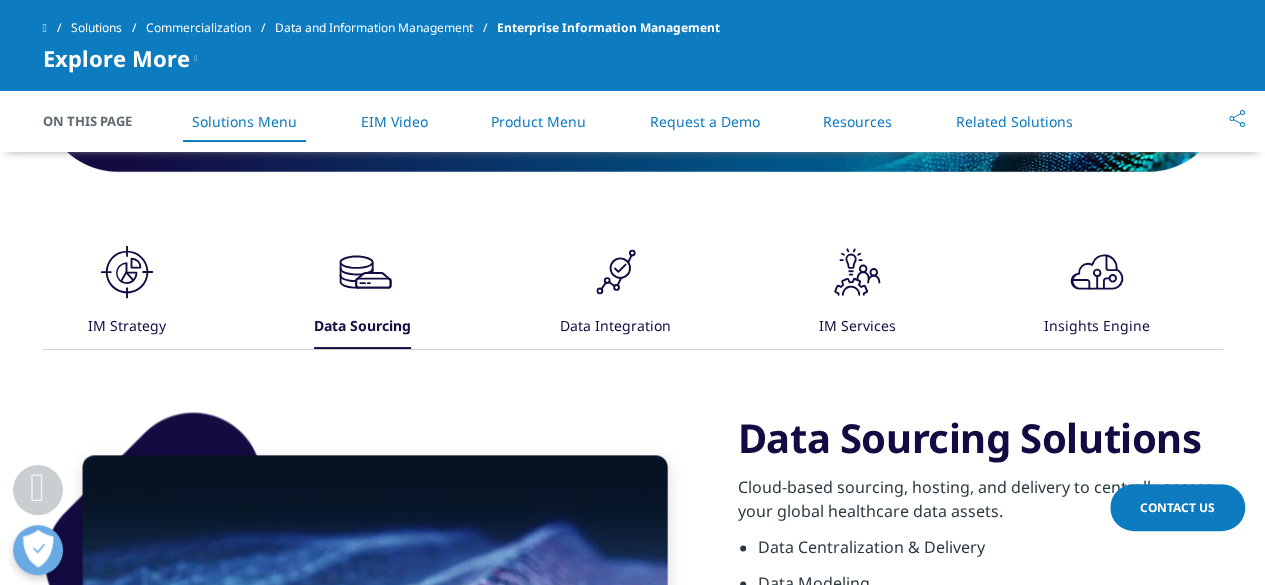 click on ".cls-1{fill:#231f20;}" 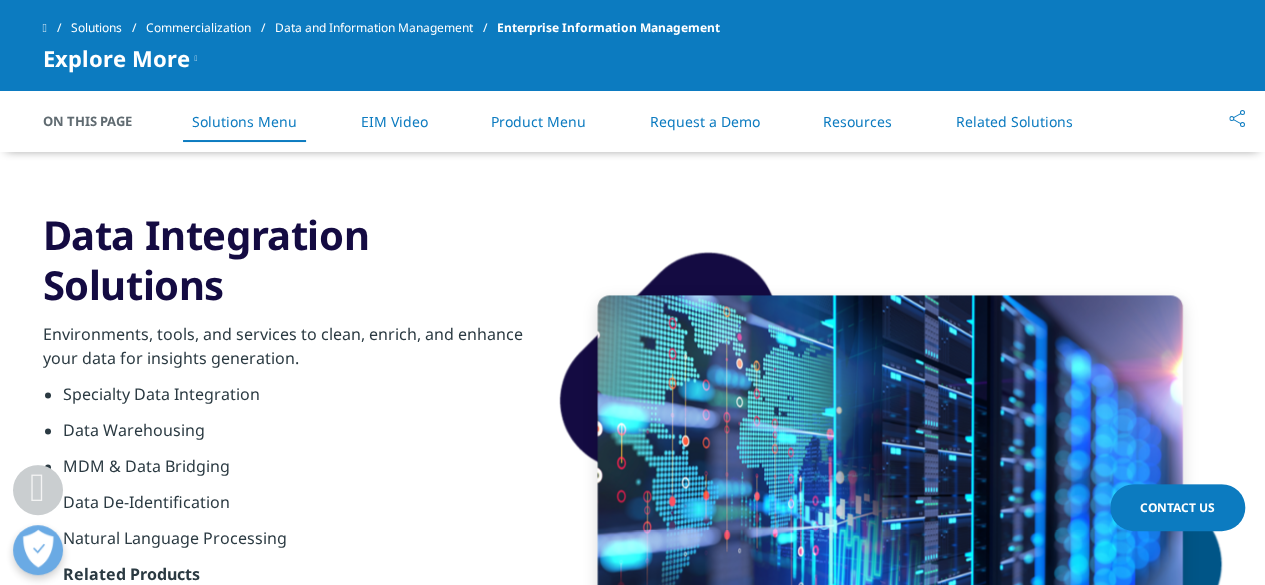 scroll, scrollTop: 948, scrollLeft: 0, axis: vertical 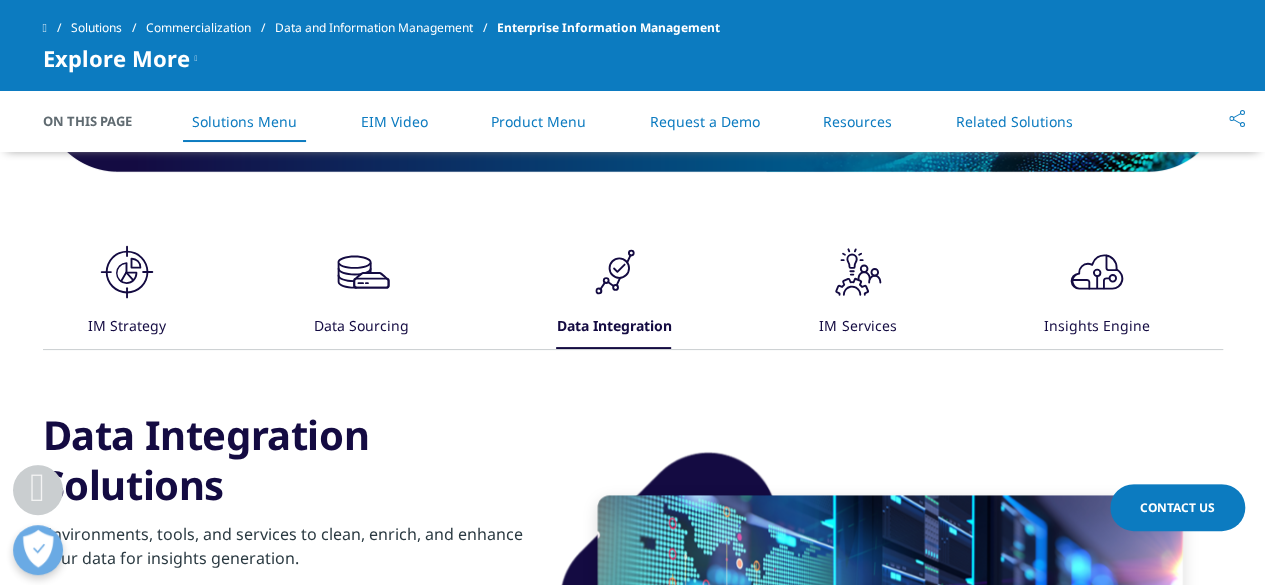 click on ".cls-1{fill:#231f20;}" 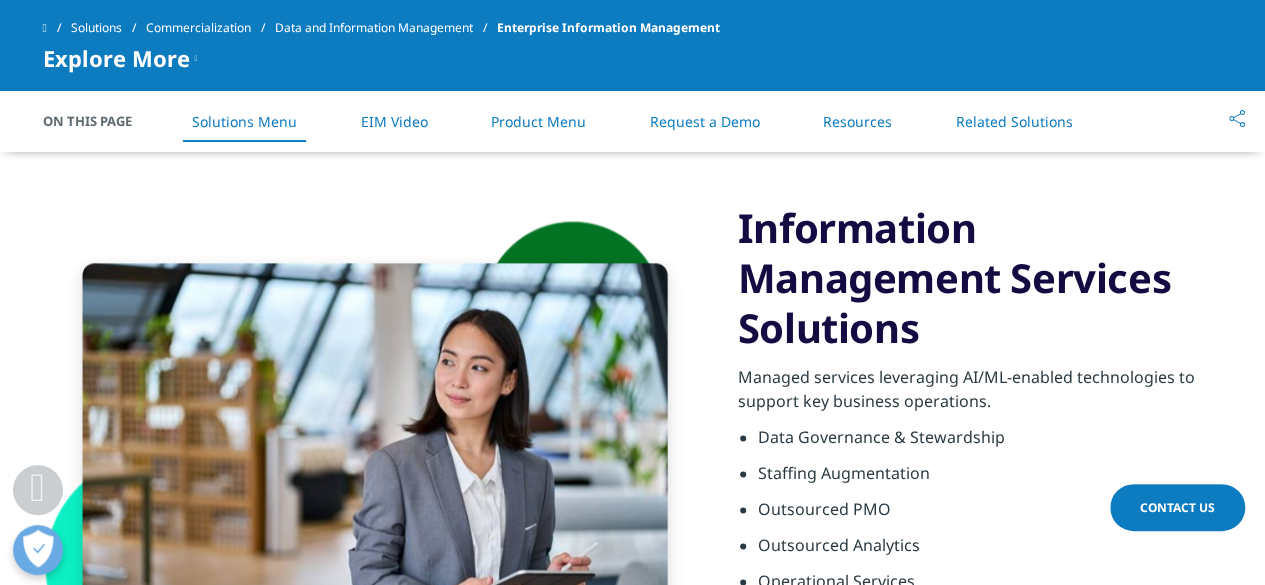 scroll, scrollTop: 948, scrollLeft: 0, axis: vertical 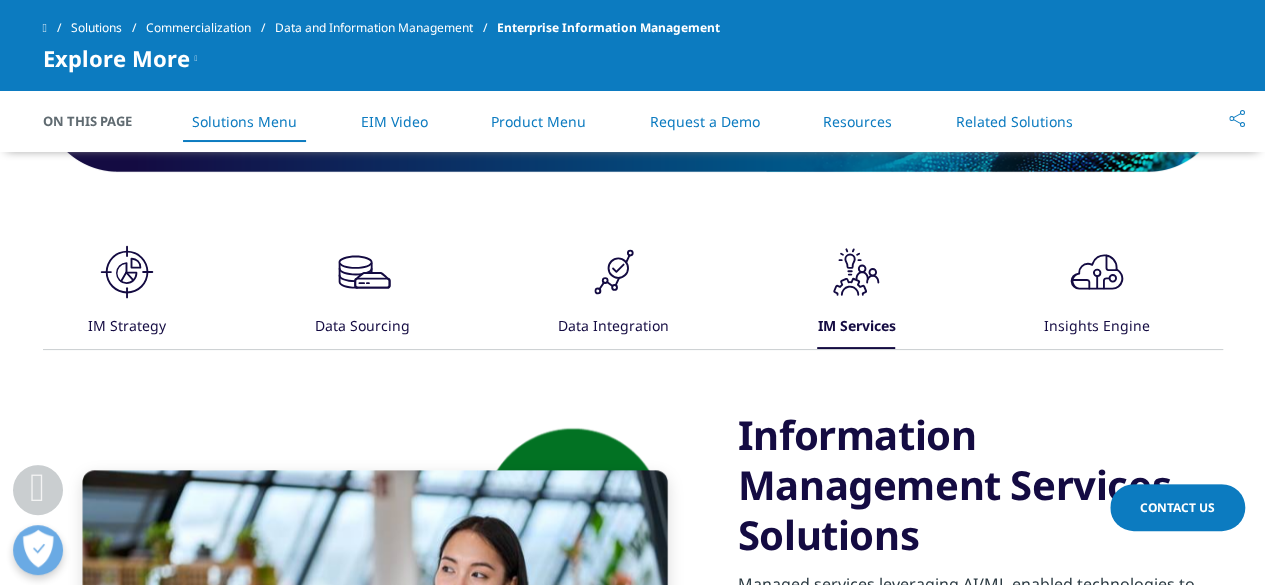 click on ".cls-1{fill:#231f20;}" 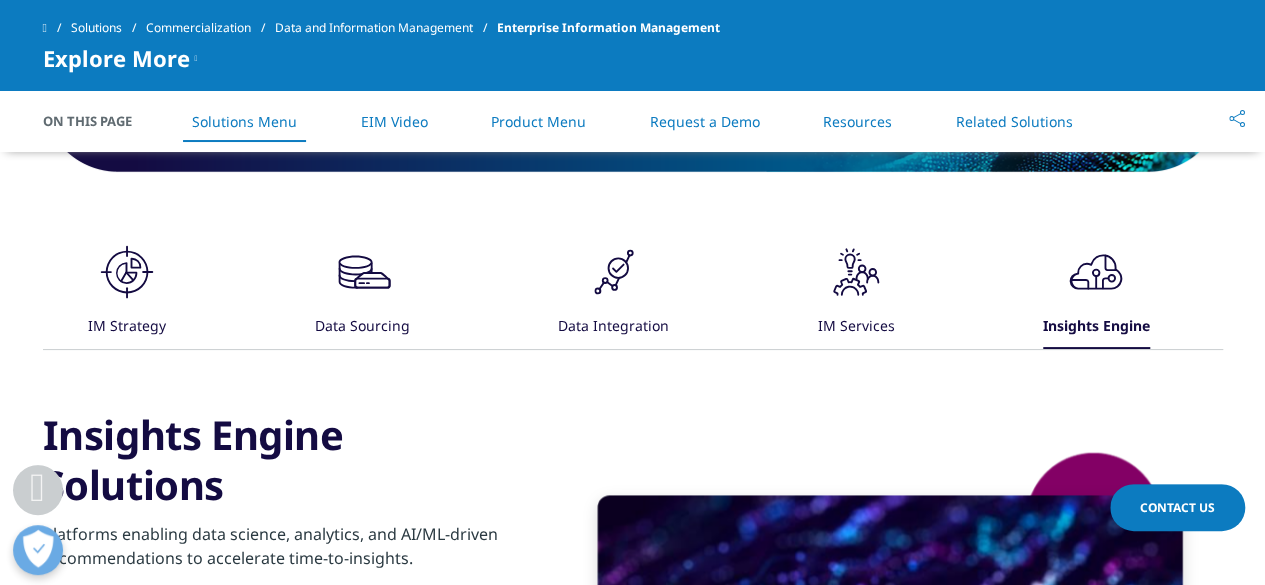 click on ".cls-1{fill:#231f20;}" 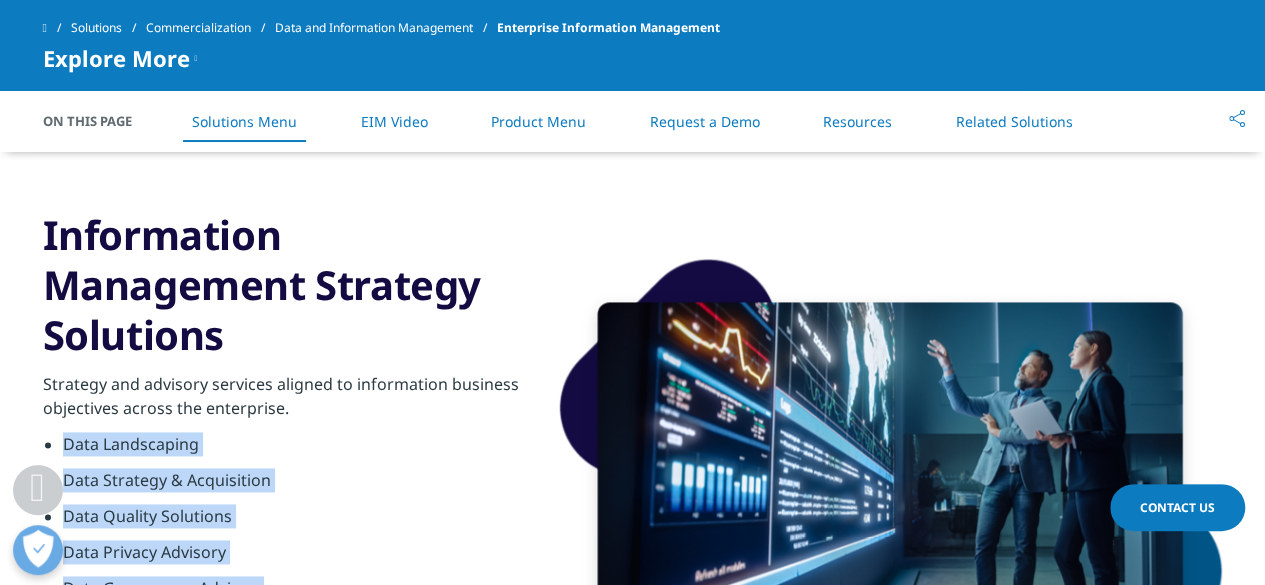 scroll, scrollTop: 1348, scrollLeft: 0, axis: vertical 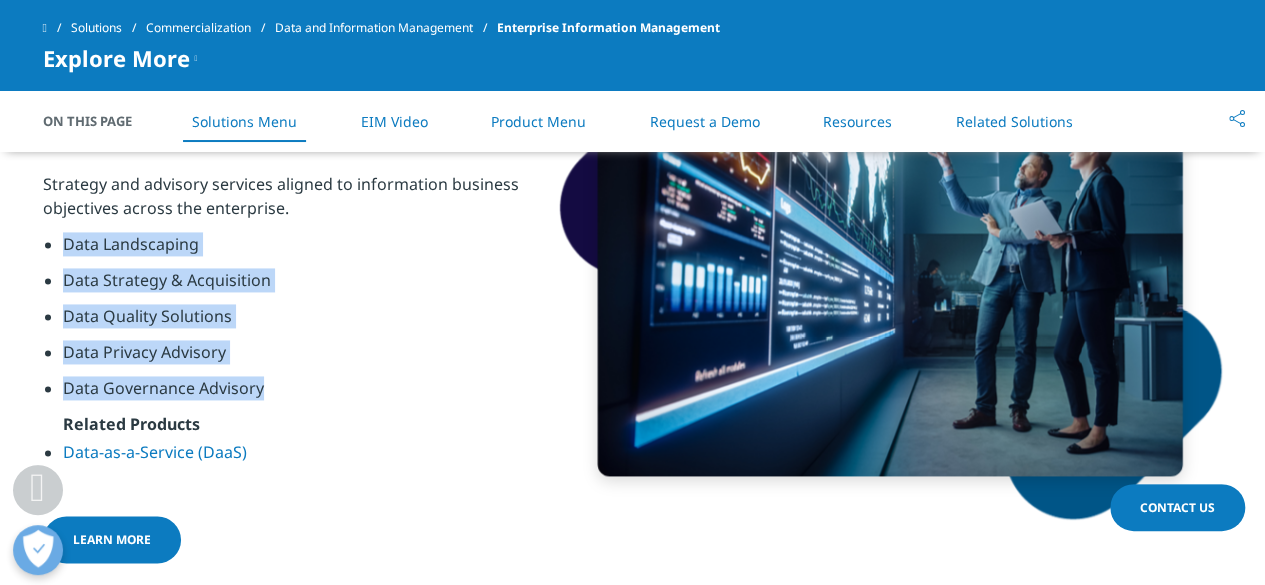 type 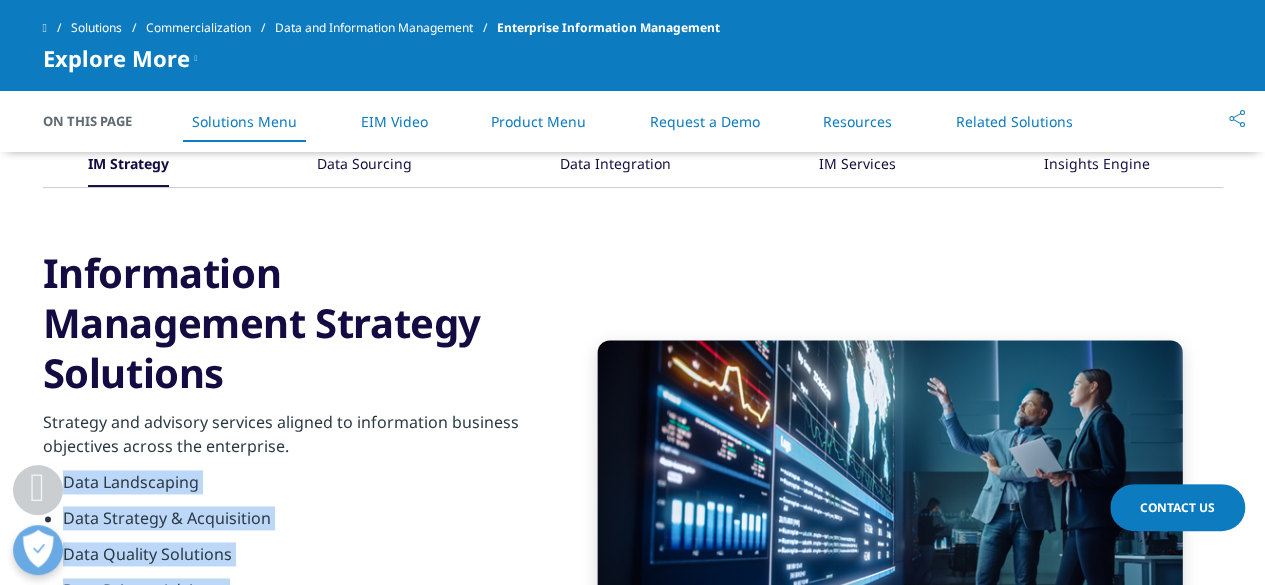 scroll, scrollTop: 1048, scrollLeft: 0, axis: vertical 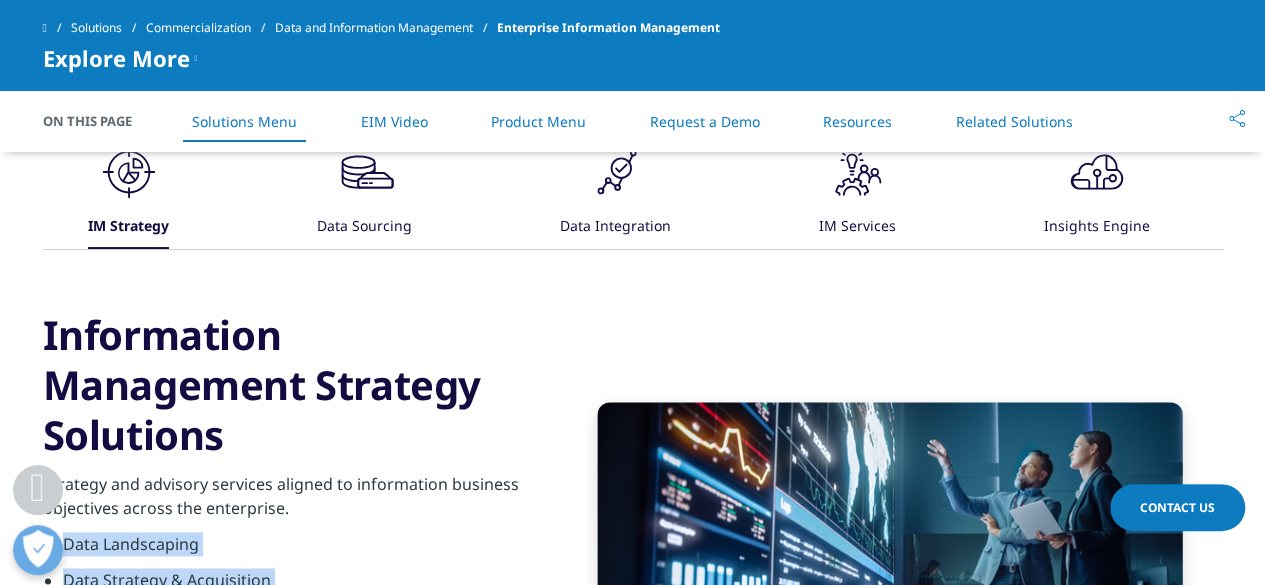 click 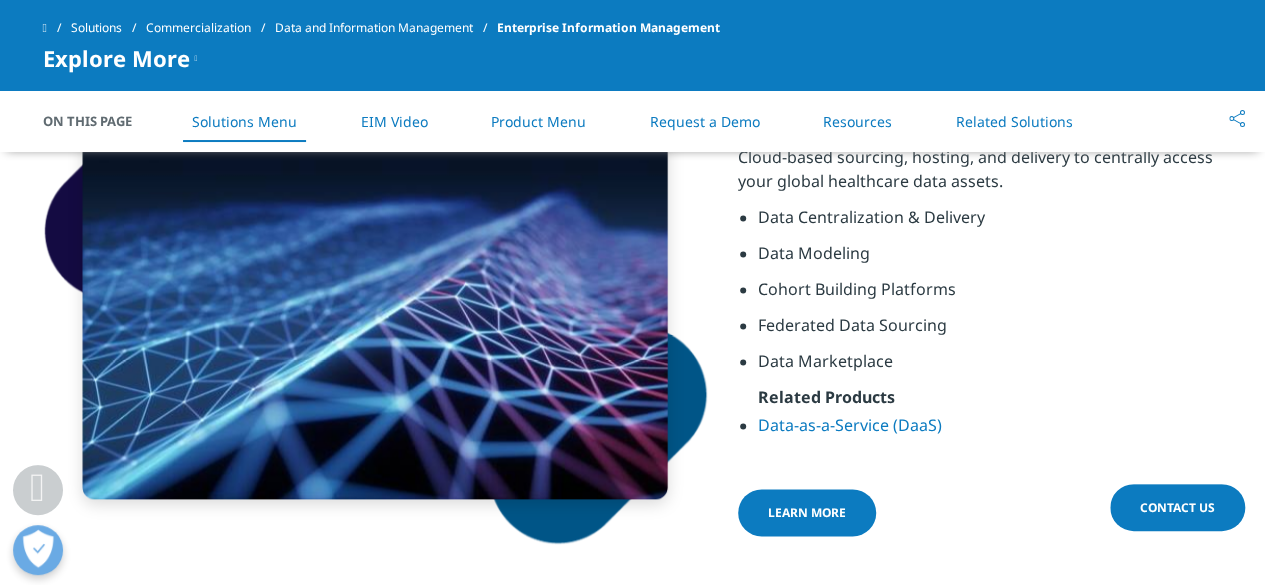 scroll, scrollTop: 1248, scrollLeft: 0, axis: vertical 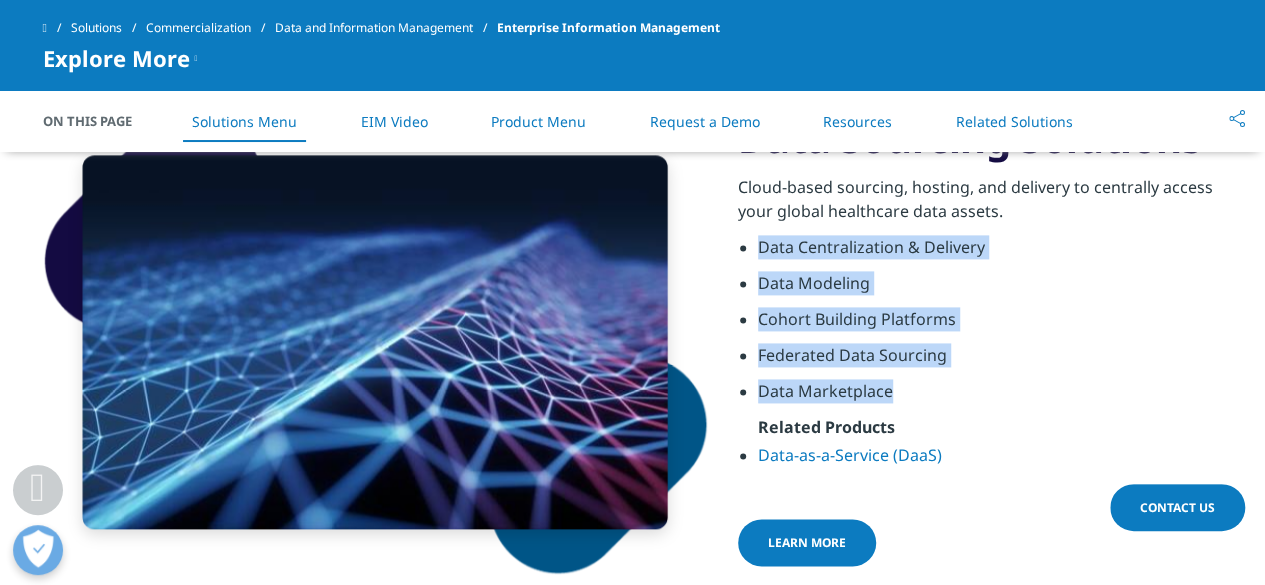 drag, startPoint x: 757, startPoint y: 245, endPoint x: 914, endPoint y: 398, distance: 219.22134 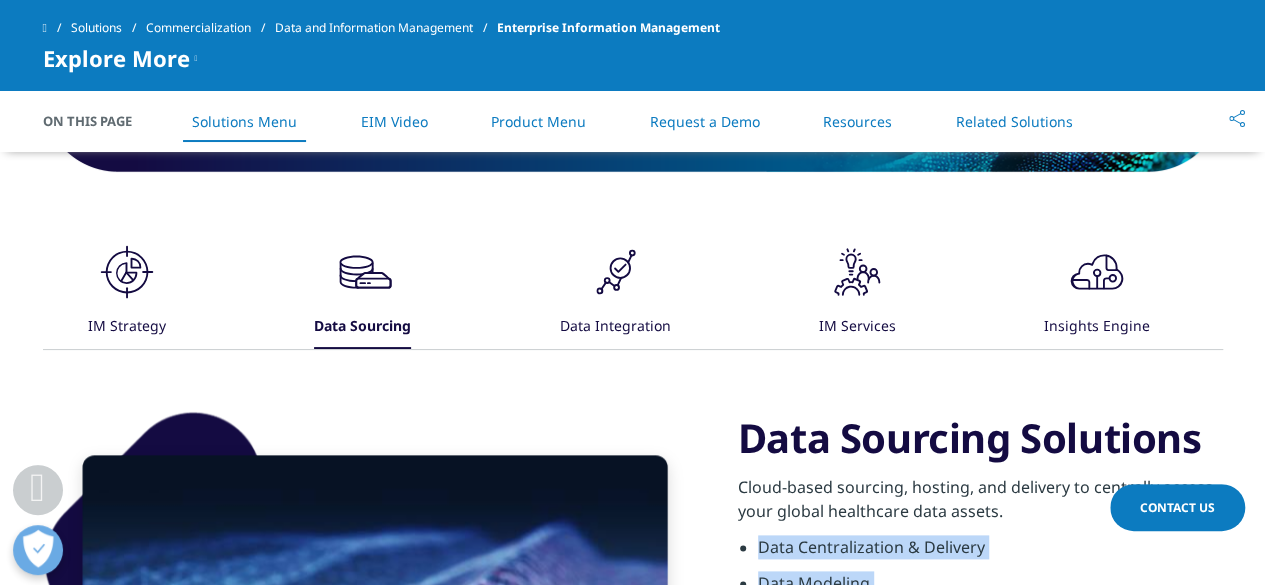click on "Data Integration" at bounding box center [614, 327] 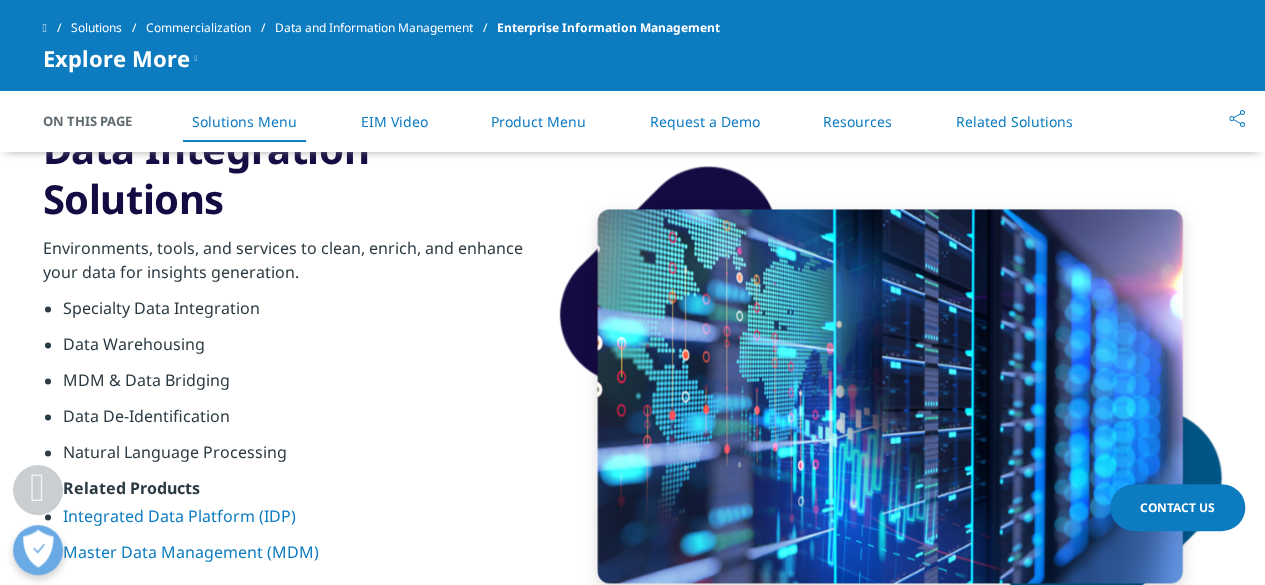 scroll, scrollTop: 1348, scrollLeft: 0, axis: vertical 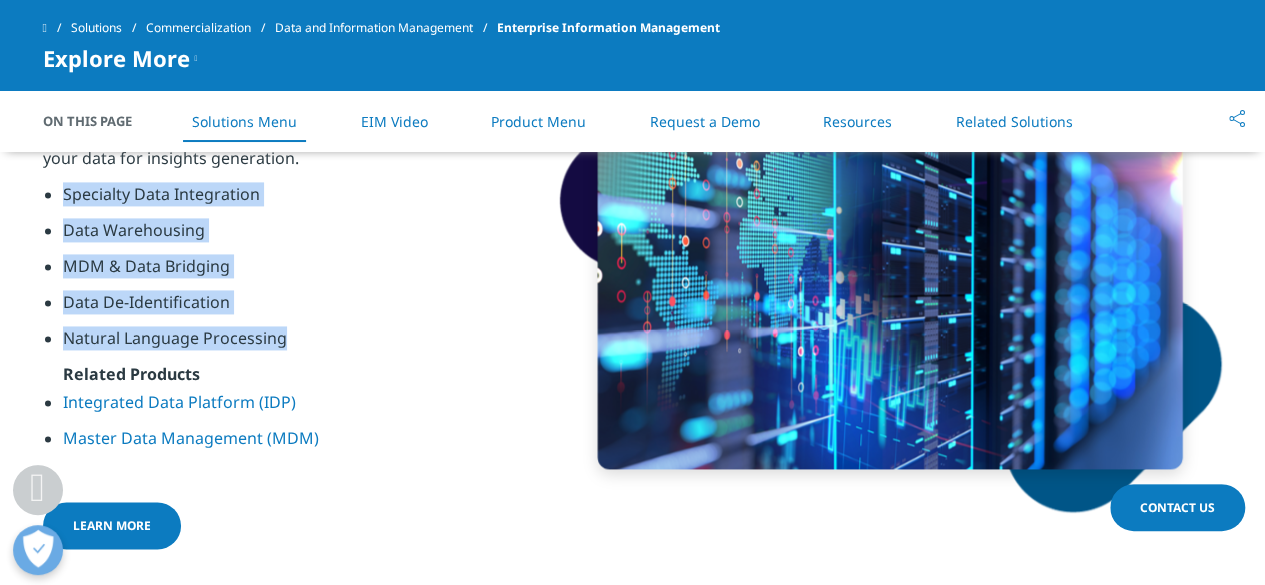 drag, startPoint x: 63, startPoint y: 191, endPoint x: 308, endPoint y: 343, distance: 288.321 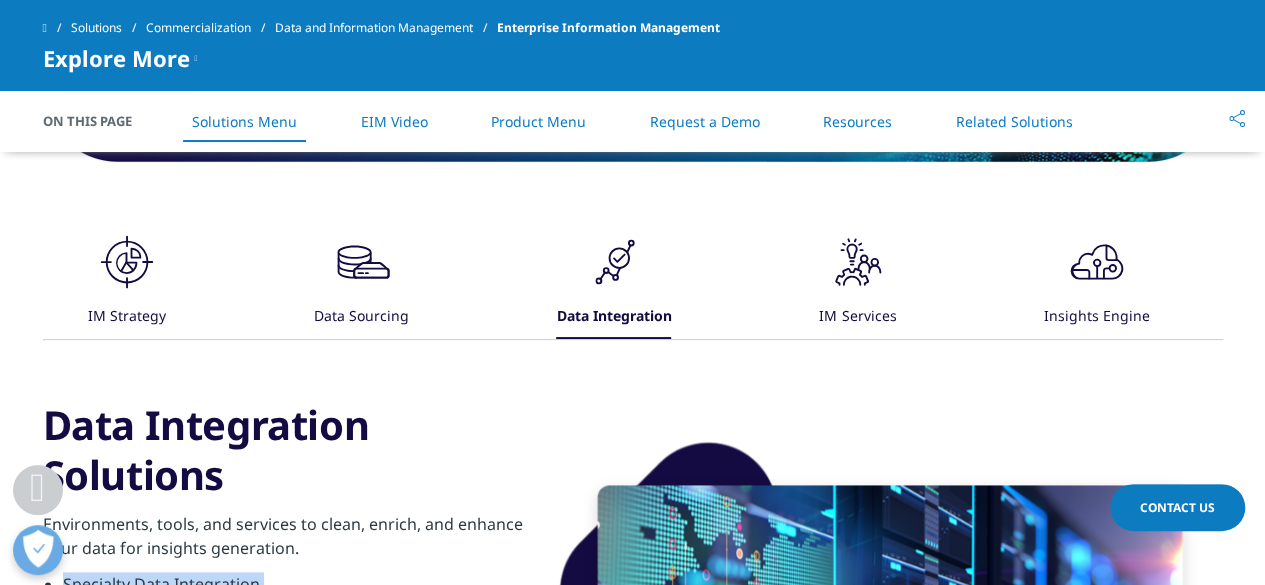 scroll, scrollTop: 948, scrollLeft: 0, axis: vertical 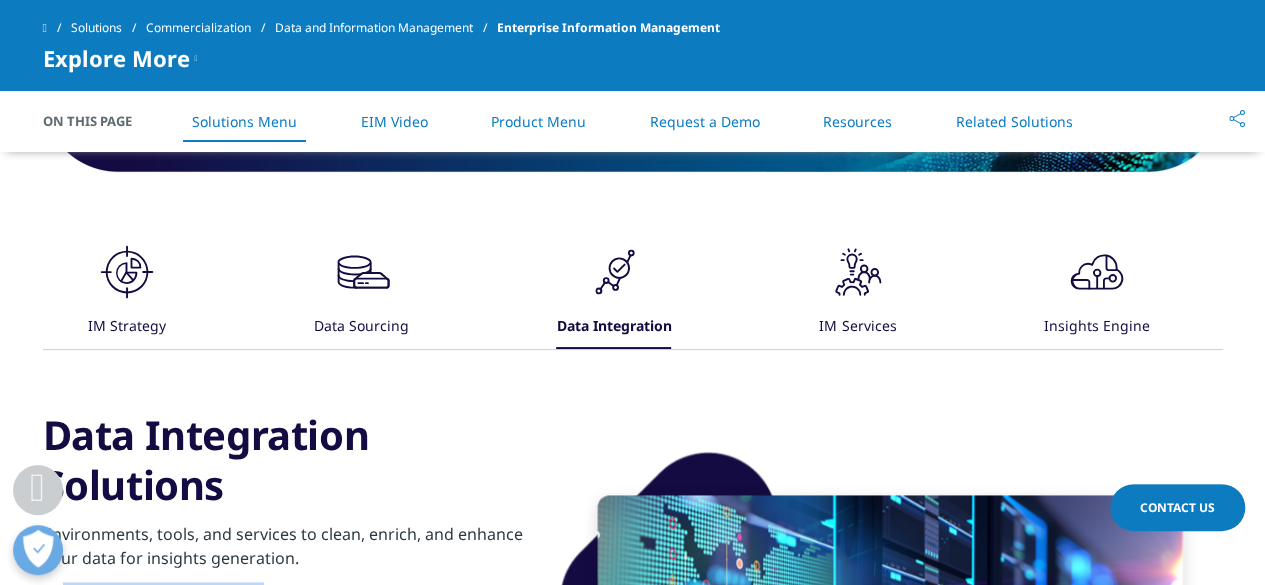 click on ".cls-1{fill:#231f20;}" at bounding box center (858, 274) 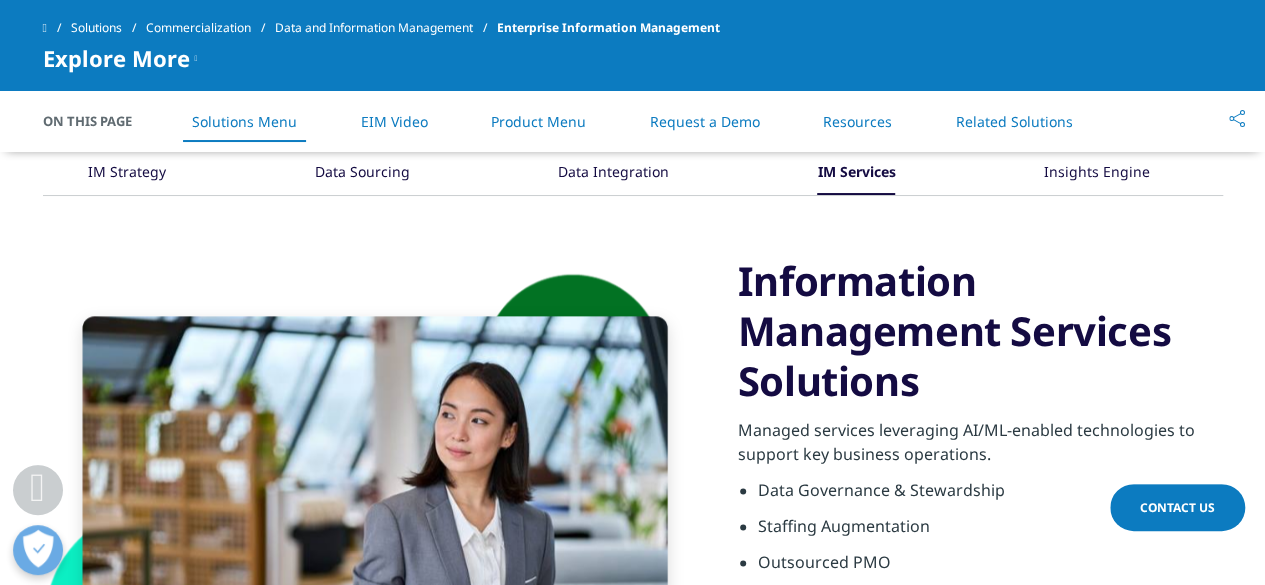scroll, scrollTop: 1248, scrollLeft: 0, axis: vertical 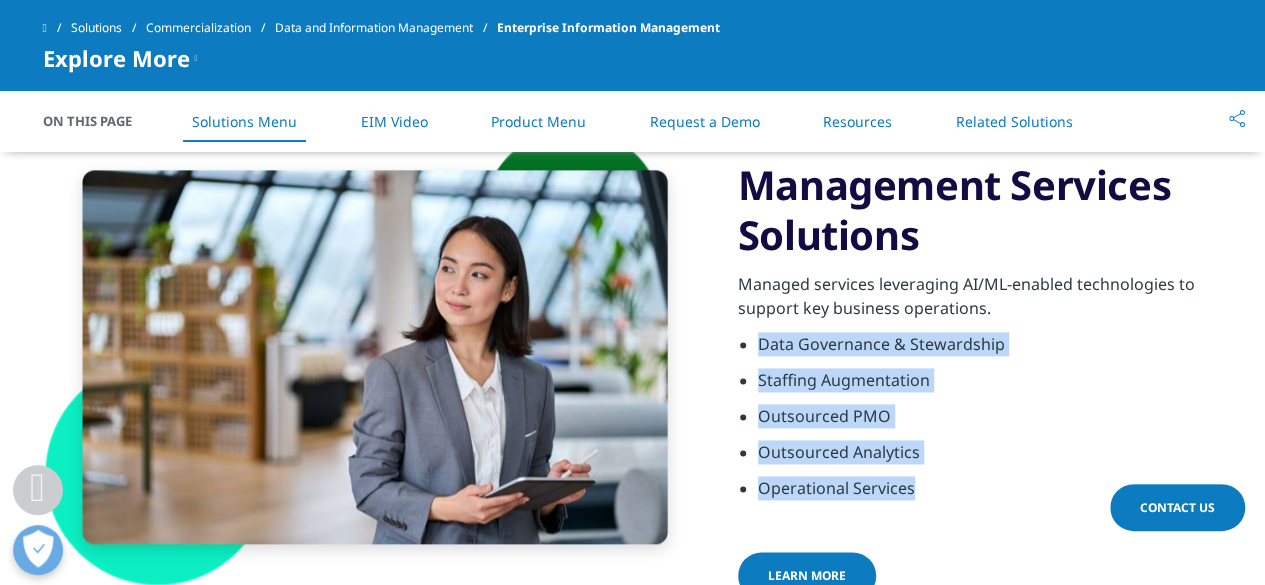 drag, startPoint x: 761, startPoint y: 344, endPoint x: 920, endPoint y: 479, distance: 208.58092 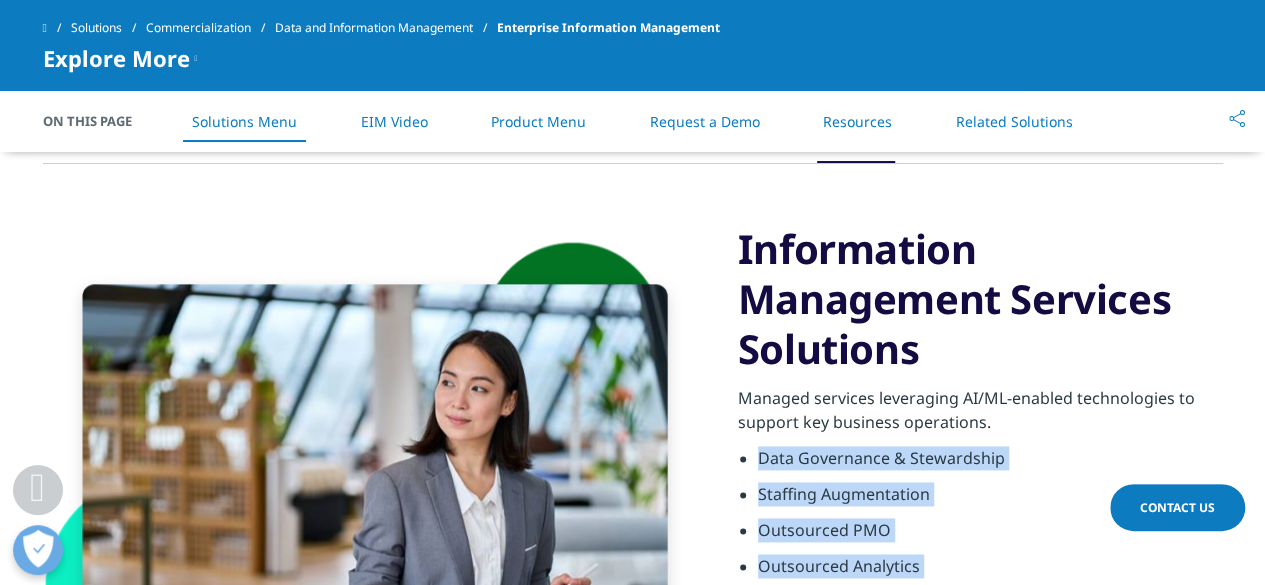 scroll, scrollTop: 948, scrollLeft: 0, axis: vertical 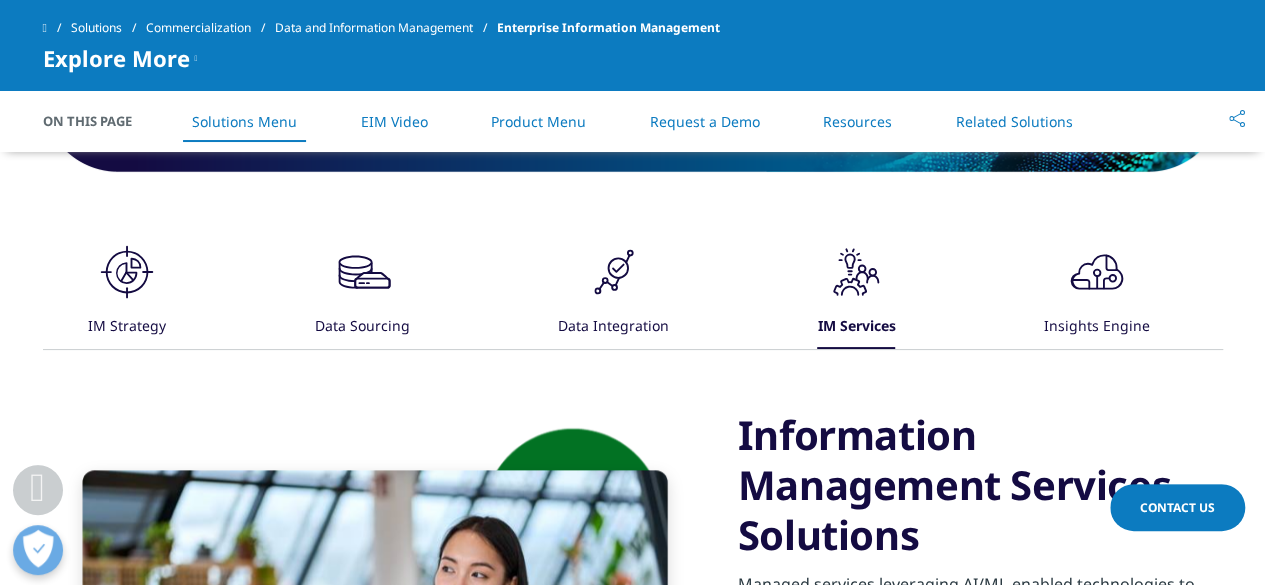 click on "Insights Engine" at bounding box center [1097, 327] 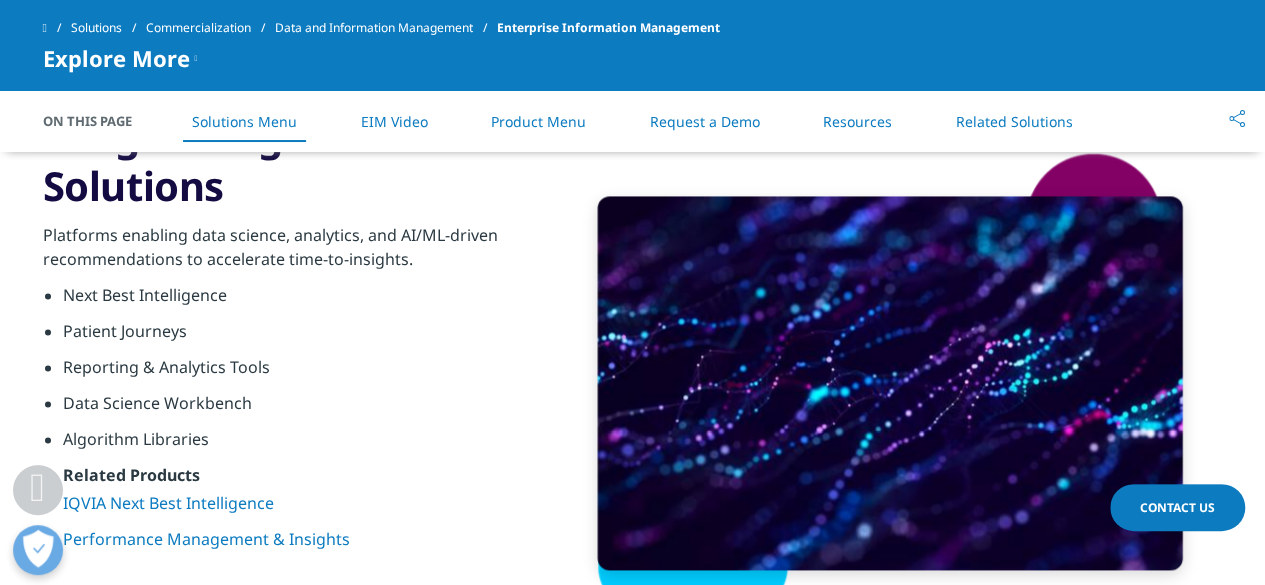scroll, scrollTop: 1248, scrollLeft: 0, axis: vertical 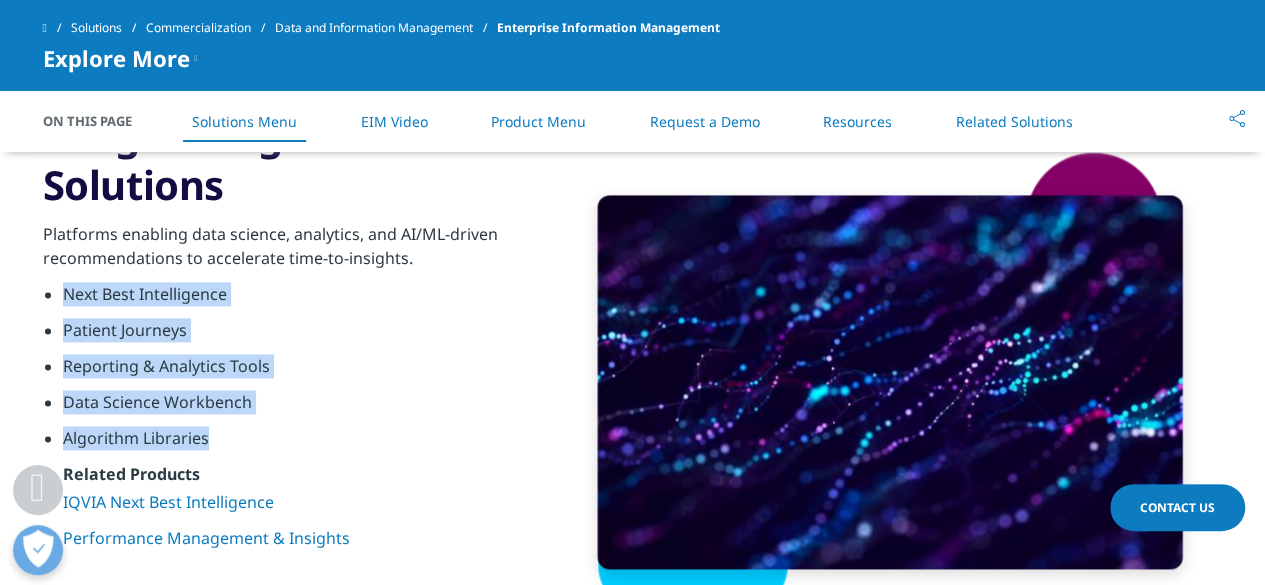 drag, startPoint x: 57, startPoint y: 290, endPoint x: 264, endPoint y: 454, distance: 264.09277 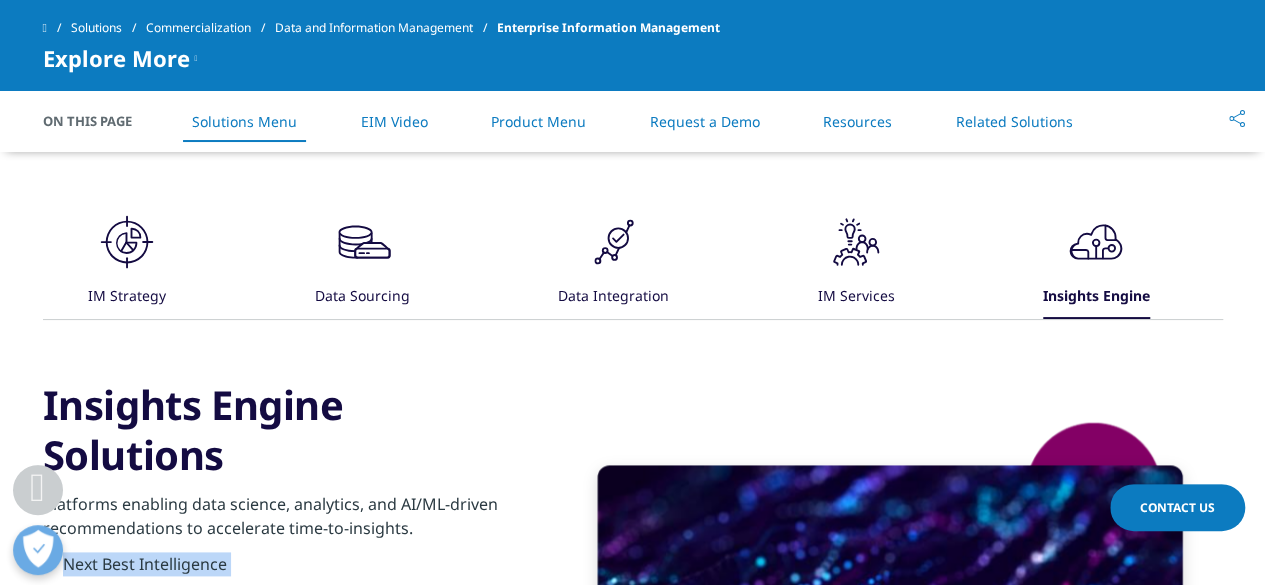 scroll, scrollTop: 1048, scrollLeft: 0, axis: vertical 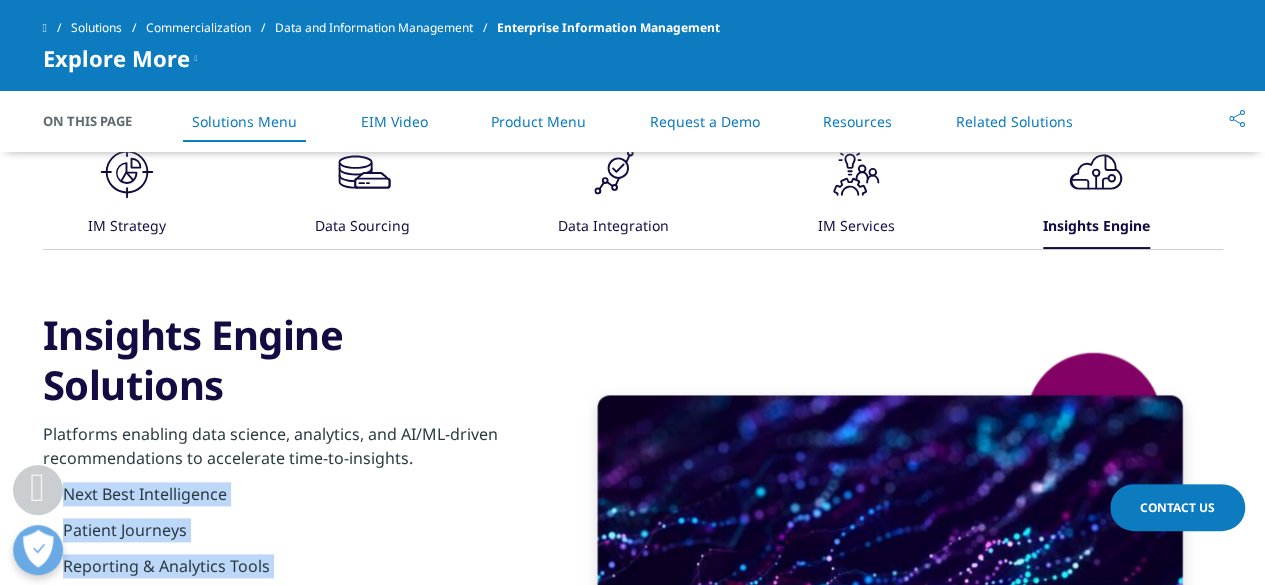 click on "IM Services" at bounding box center [855, 227] 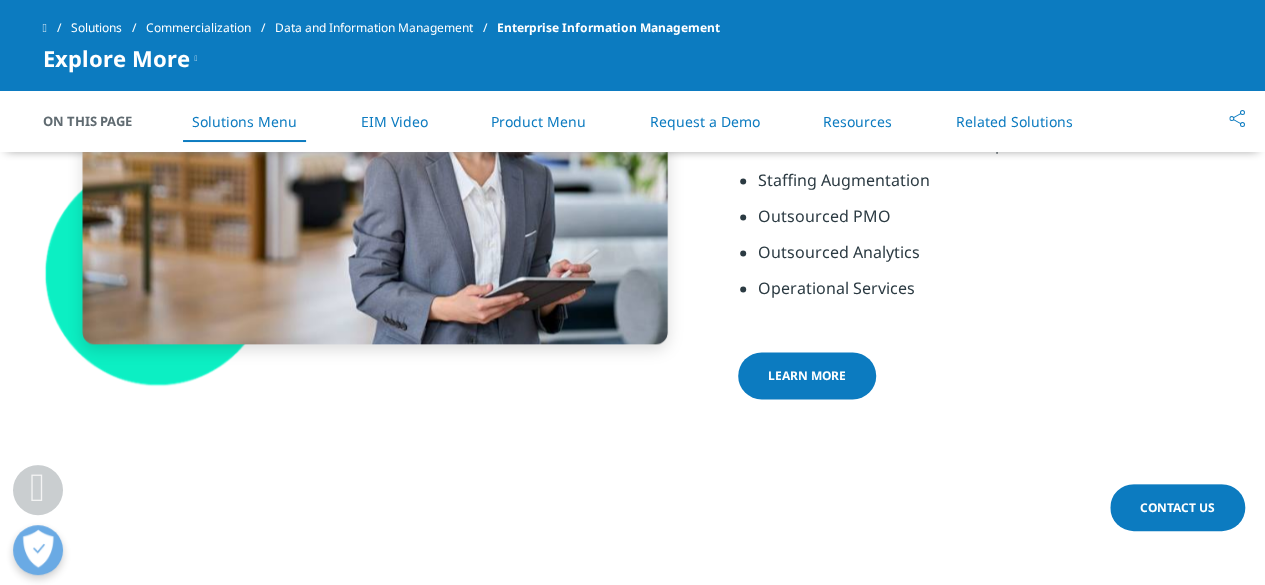 scroll, scrollTop: 1648, scrollLeft: 0, axis: vertical 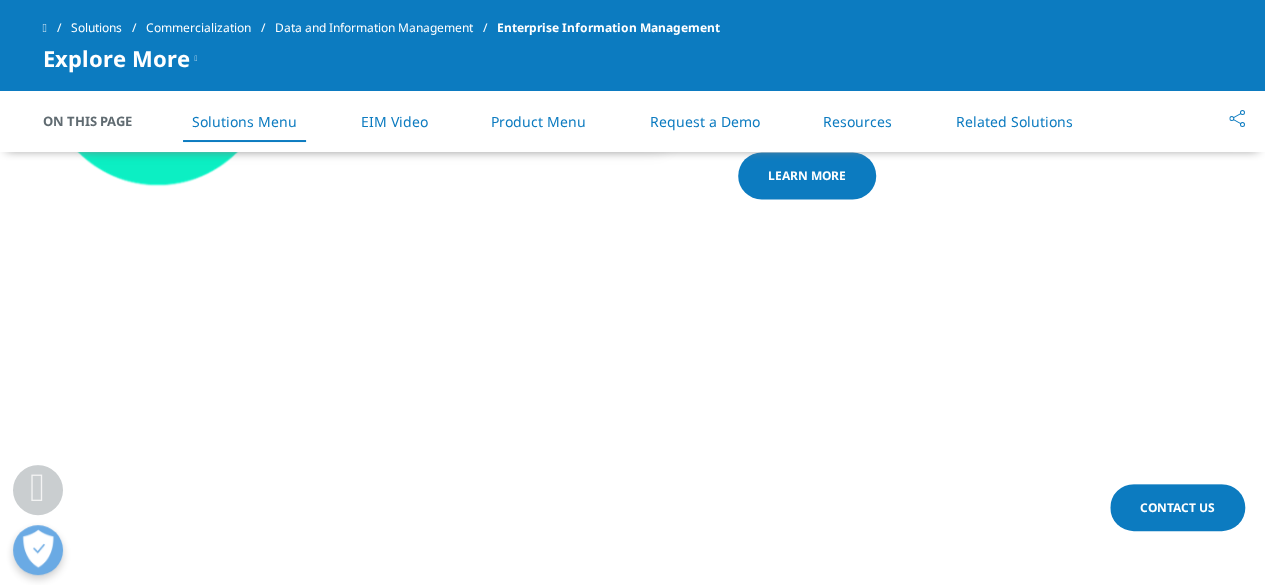 click on "Learn More" at bounding box center (807, 175) 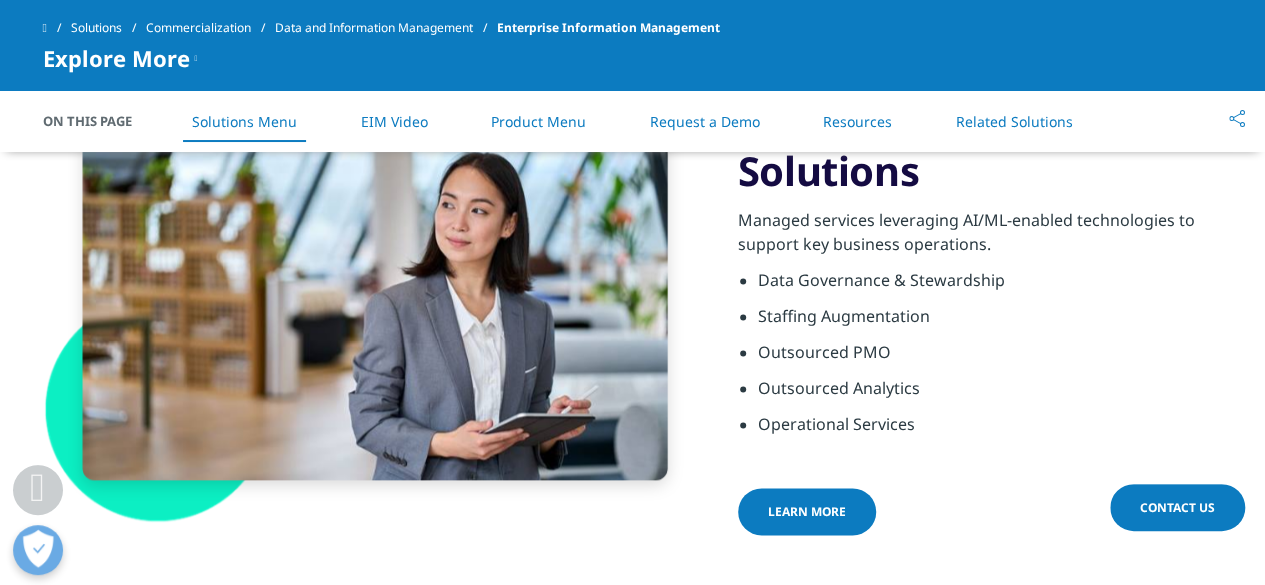 scroll, scrollTop: 1400, scrollLeft: 0, axis: vertical 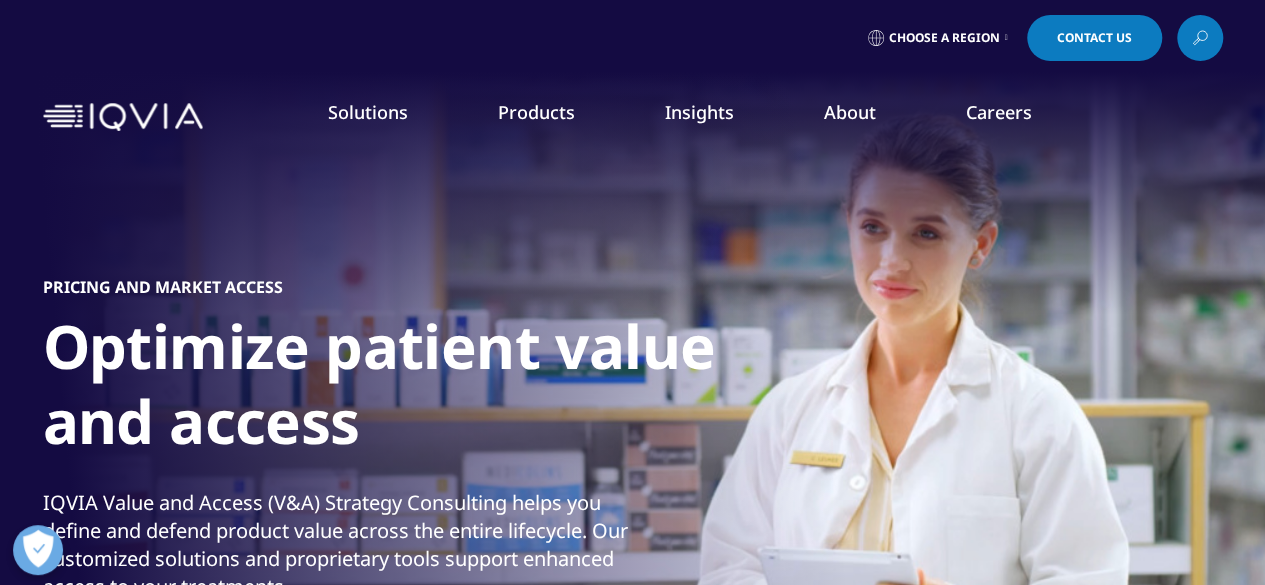 click on "Optimize patient value and access" at bounding box center (418, 390) 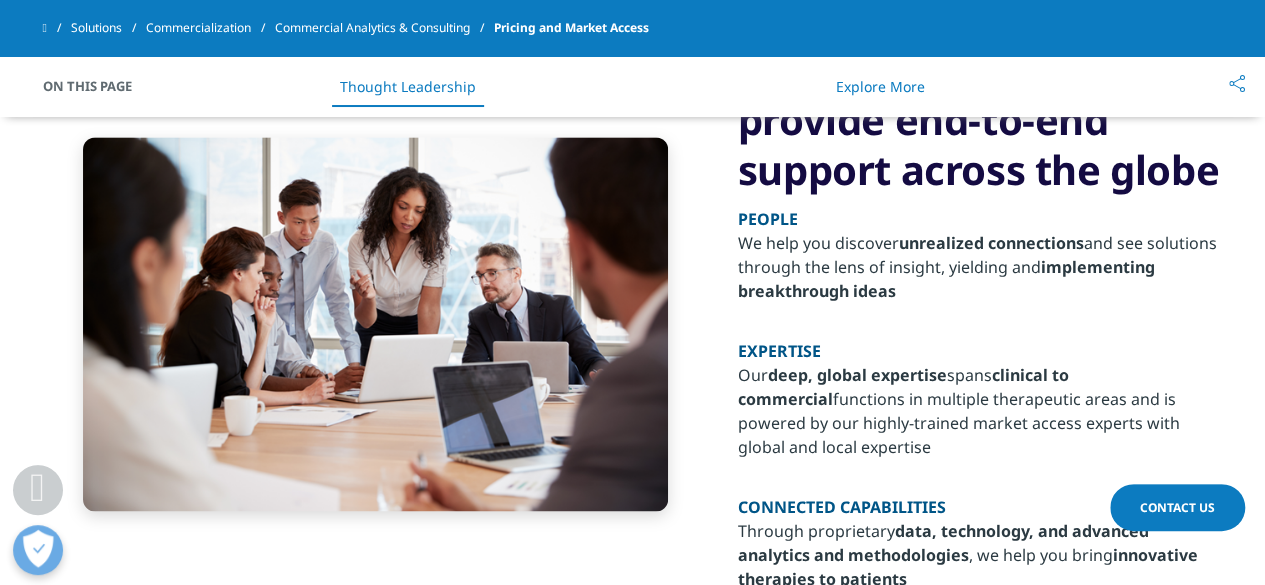 scroll, scrollTop: 1400, scrollLeft: 0, axis: vertical 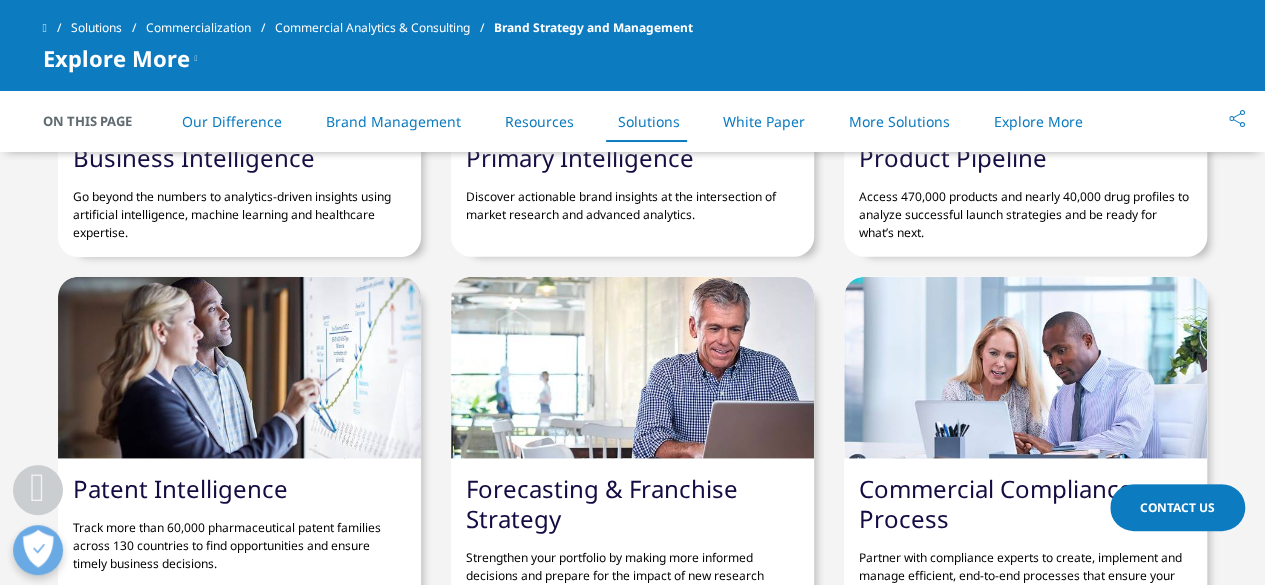 click on "Brand Management" at bounding box center (393, 121) 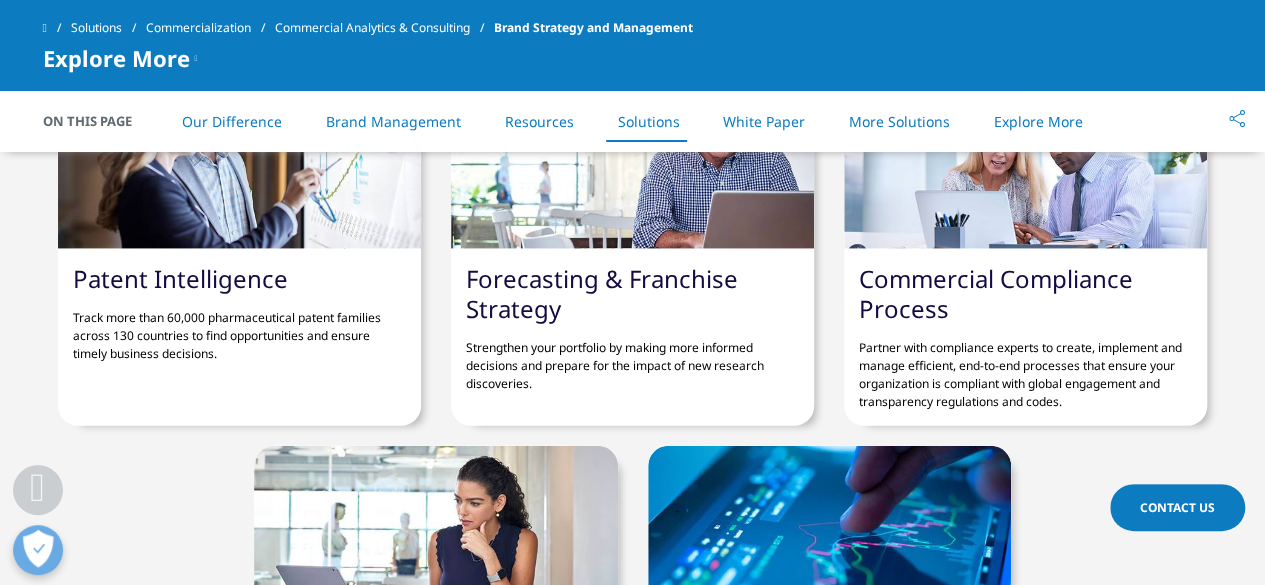 scroll, scrollTop: 6311, scrollLeft: 0, axis: vertical 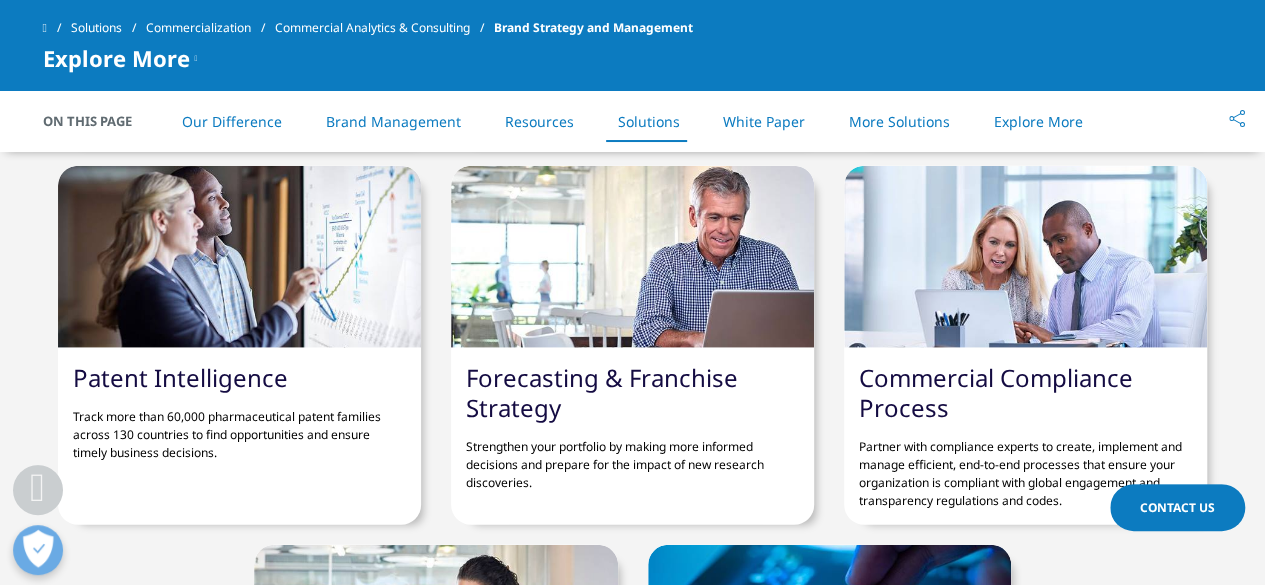 drag, startPoint x: 63, startPoint y: 357, endPoint x: 310, endPoint y: 355, distance: 247.0081 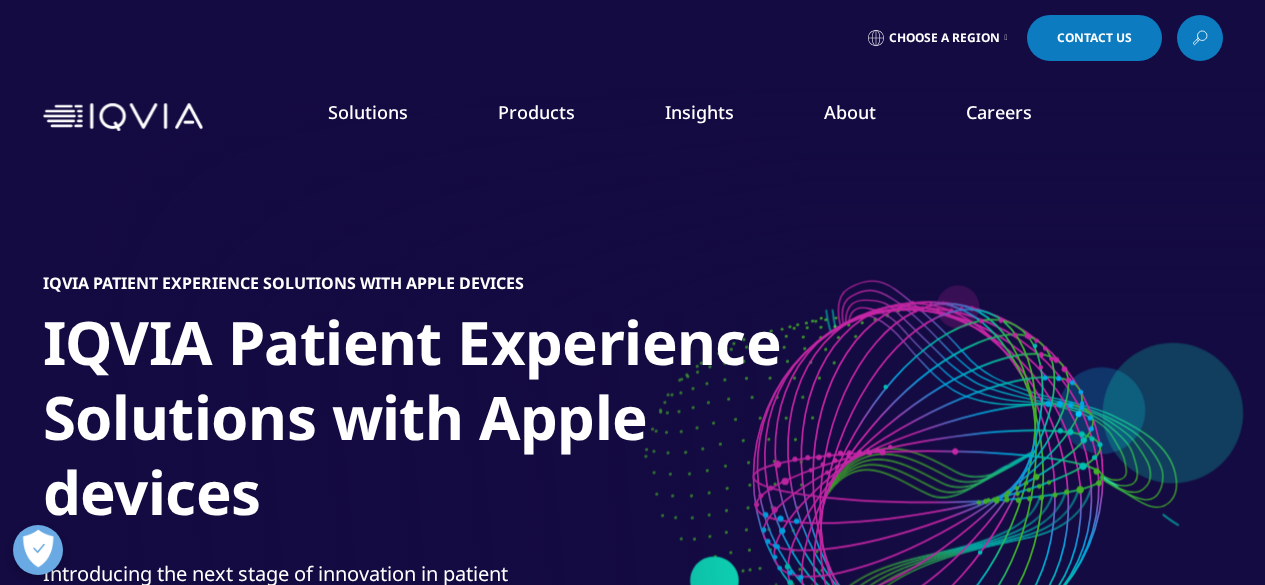 scroll, scrollTop: 0, scrollLeft: 0, axis: both 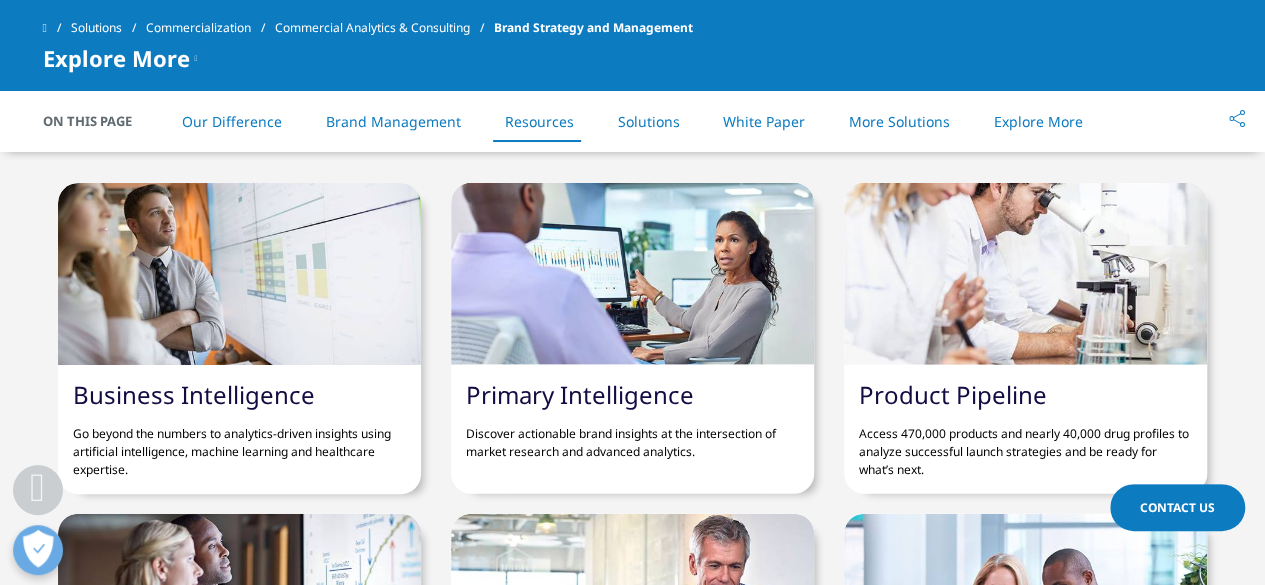 drag, startPoint x: 67, startPoint y: 371, endPoint x: 358, endPoint y: 373, distance: 291.00687 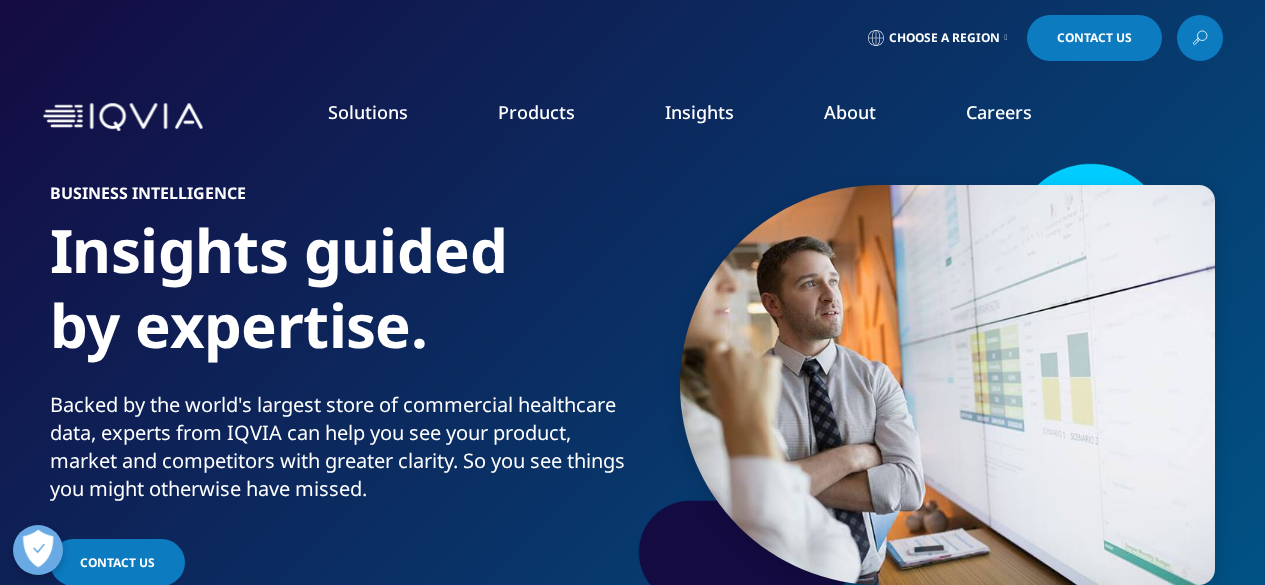 scroll, scrollTop: 0, scrollLeft: 0, axis: both 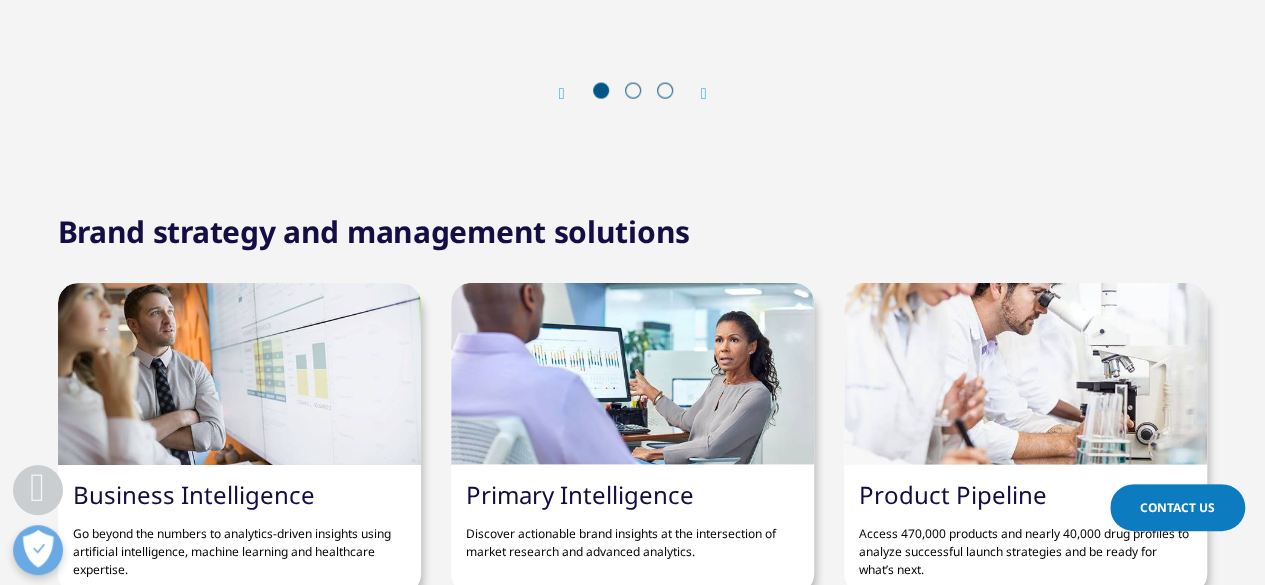 drag, startPoint x: 452, startPoint y: 478, endPoint x: 707, endPoint y: 481, distance: 255.01764 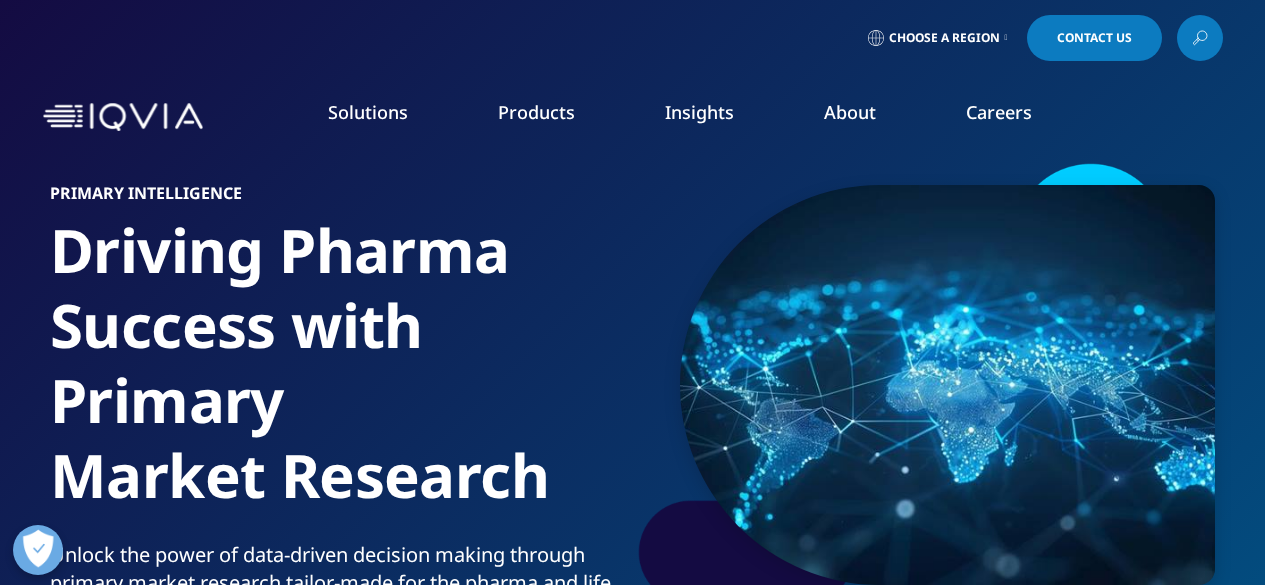scroll, scrollTop: 0, scrollLeft: 0, axis: both 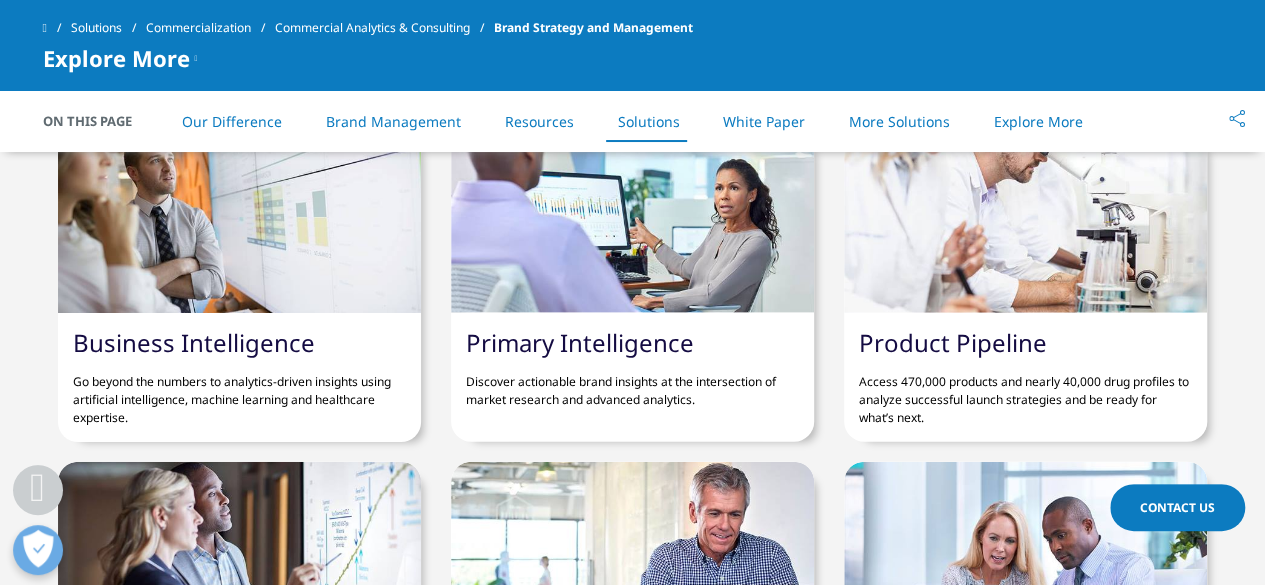 drag, startPoint x: 854, startPoint y: 326, endPoint x: 1077, endPoint y: 334, distance: 223.14345 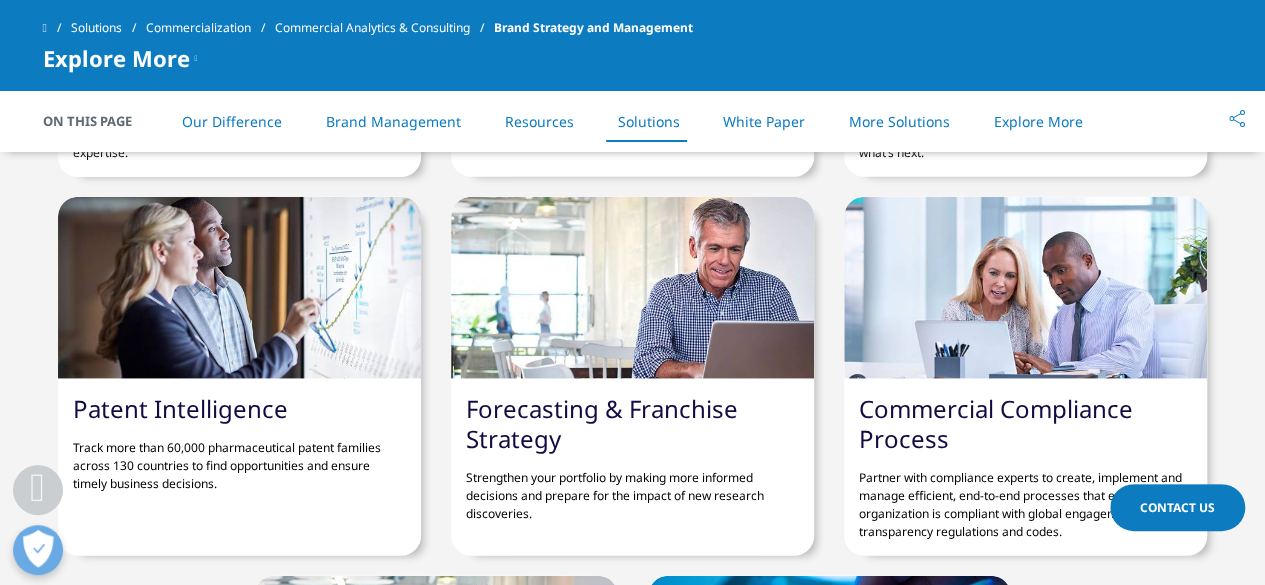 scroll, scrollTop: 6400, scrollLeft: 0, axis: vertical 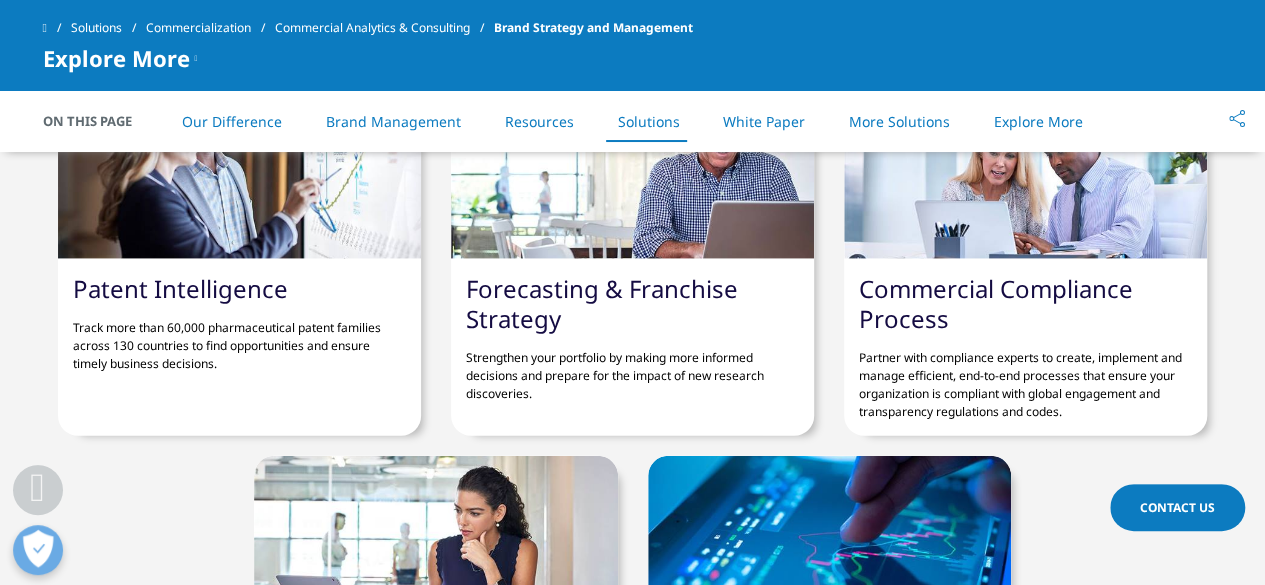 drag, startPoint x: 456, startPoint y: 269, endPoint x: 624, endPoint y: 298, distance: 170.4846 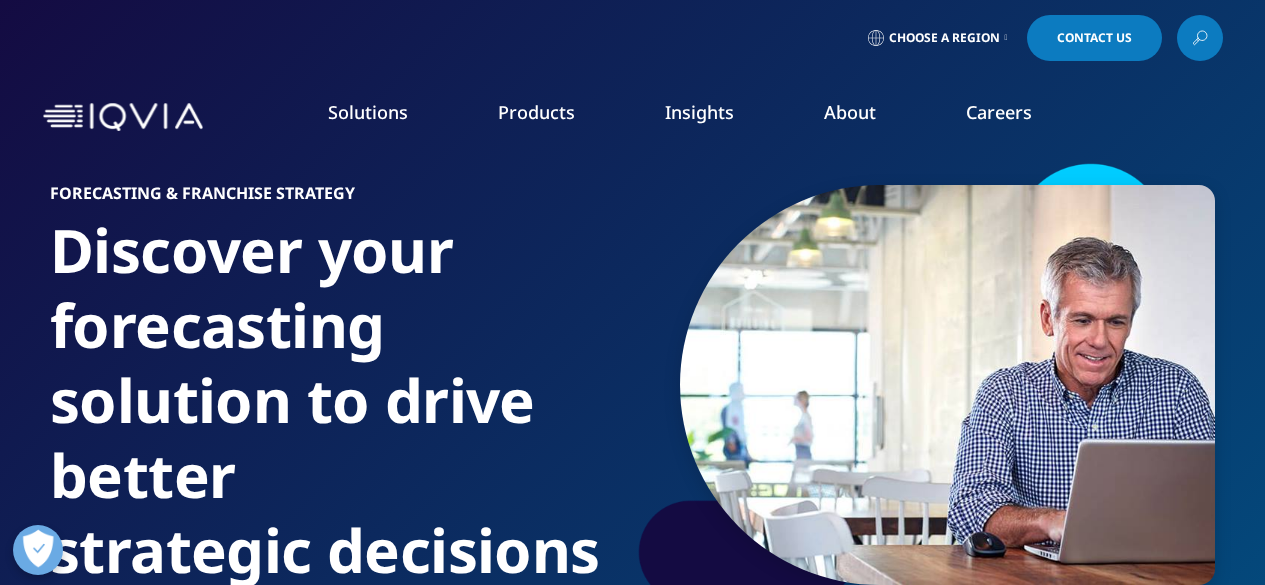 scroll, scrollTop: 0, scrollLeft: 0, axis: both 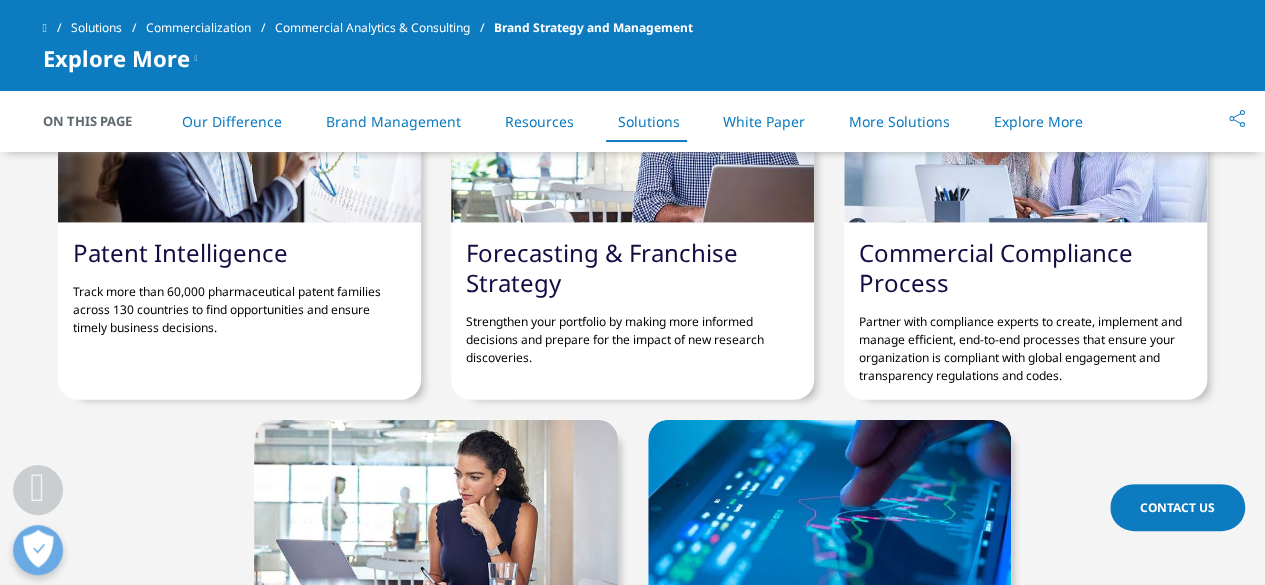 drag, startPoint x: 853, startPoint y: 235, endPoint x: 953, endPoint y: 276, distance: 108.078674 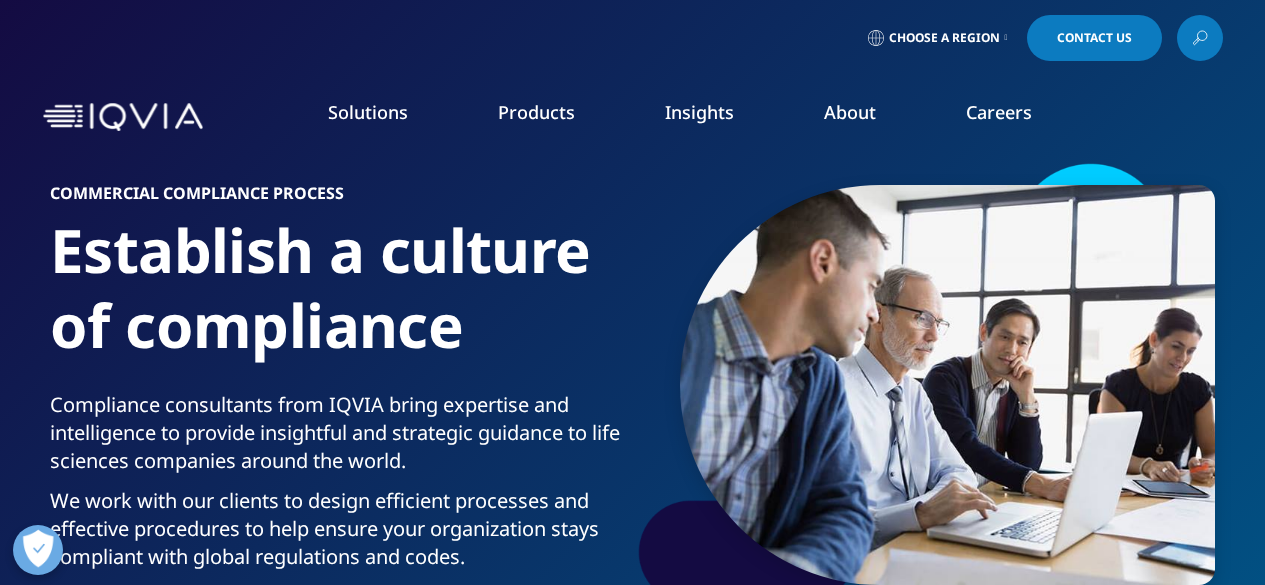 scroll, scrollTop: 0, scrollLeft: 0, axis: both 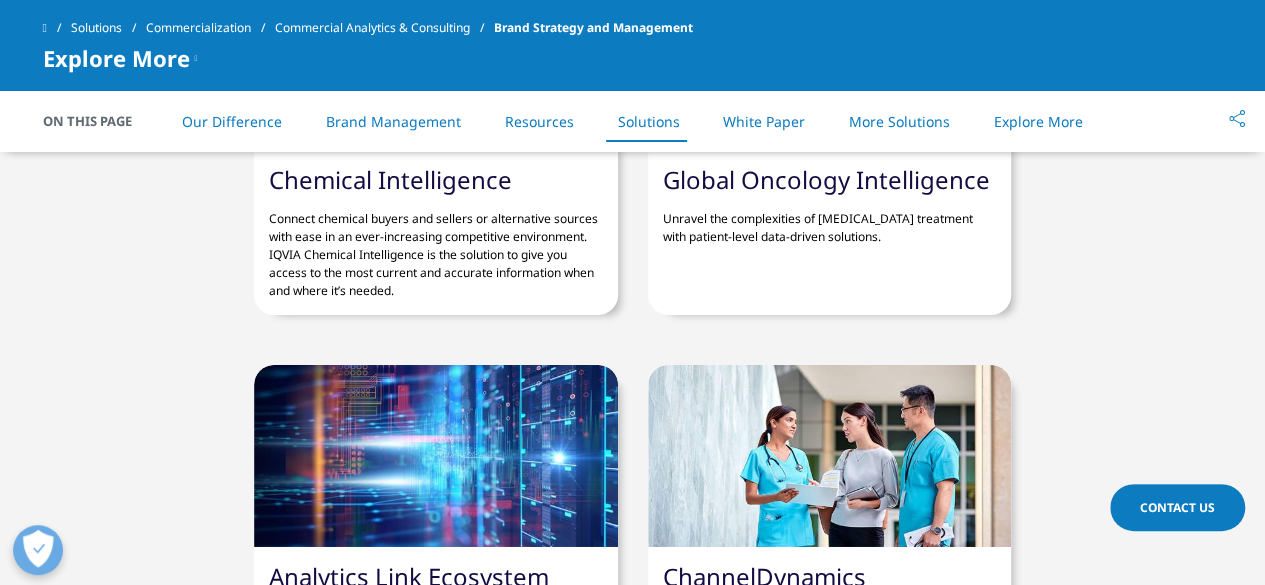 drag, startPoint x: 260, startPoint y: 163, endPoint x: 513, endPoint y: 169, distance: 253.07114 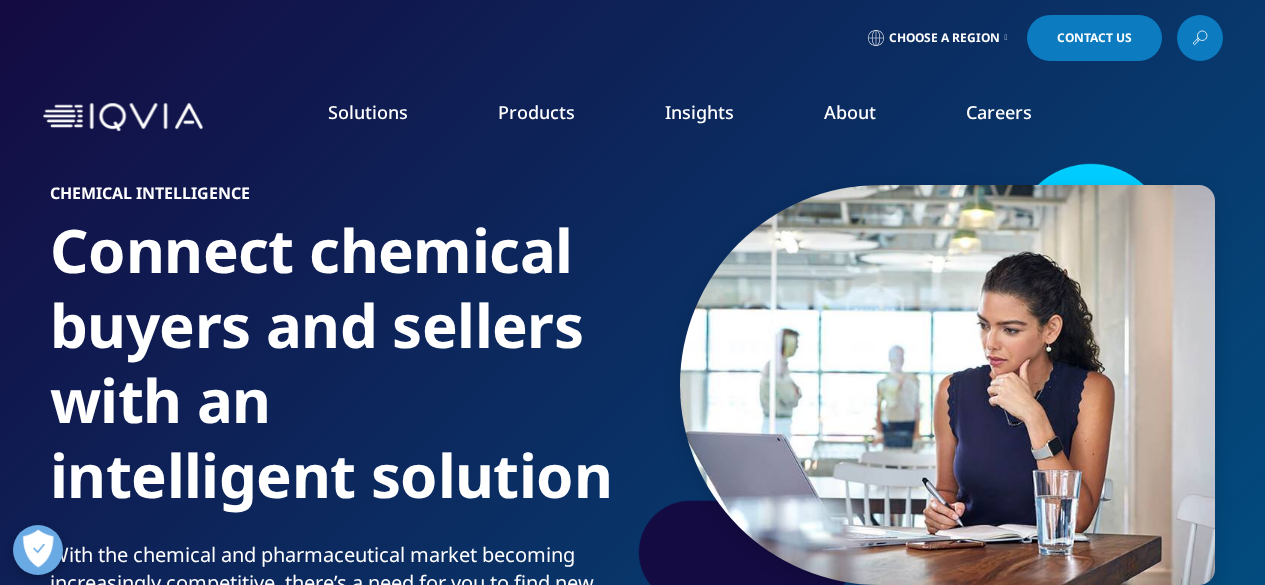 scroll, scrollTop: 0, scrollLeft: 0, axis: both 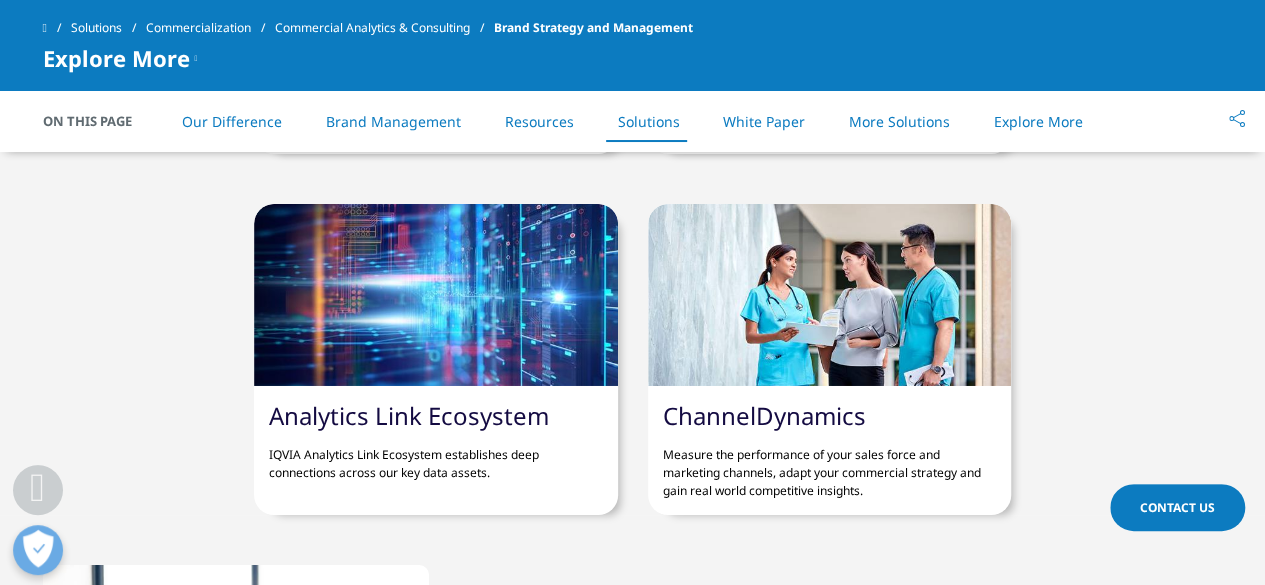drag, startPoint x: 256, startPoint y: 393, endPoint x: 592, endPoint y: 377, distance: 336.38074 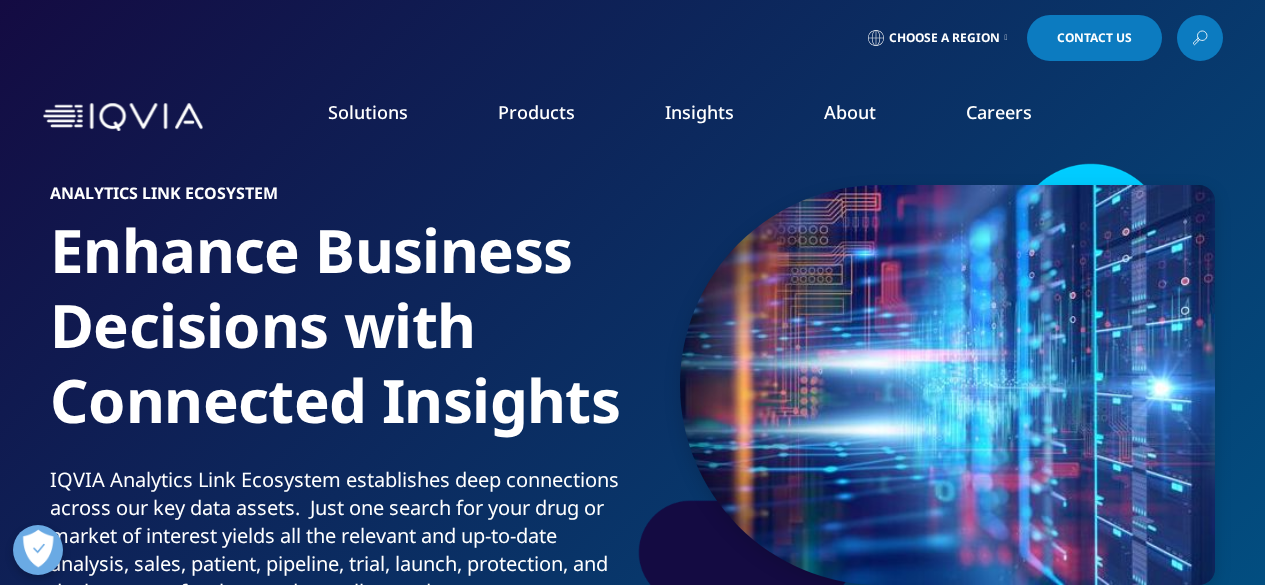 scroll, scrollTop: 0, scrollLeft: 0, axis: both 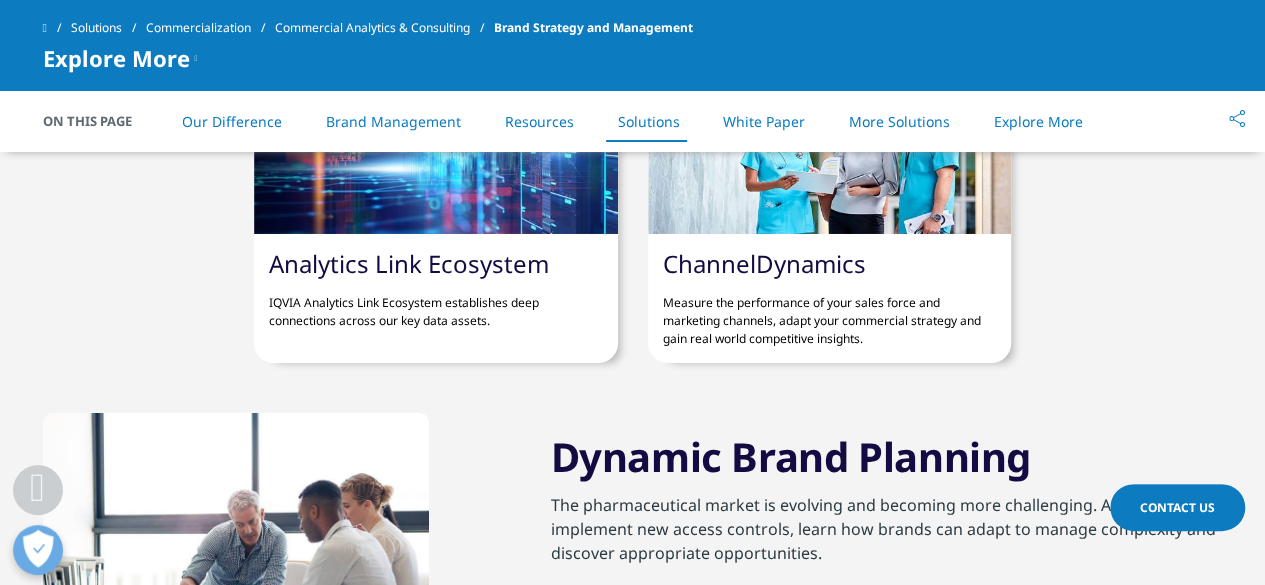 drag, startPoint x: 0, startPoint y: 0, endPoint x: 889, endPoint y: 243, distance: 921.61273 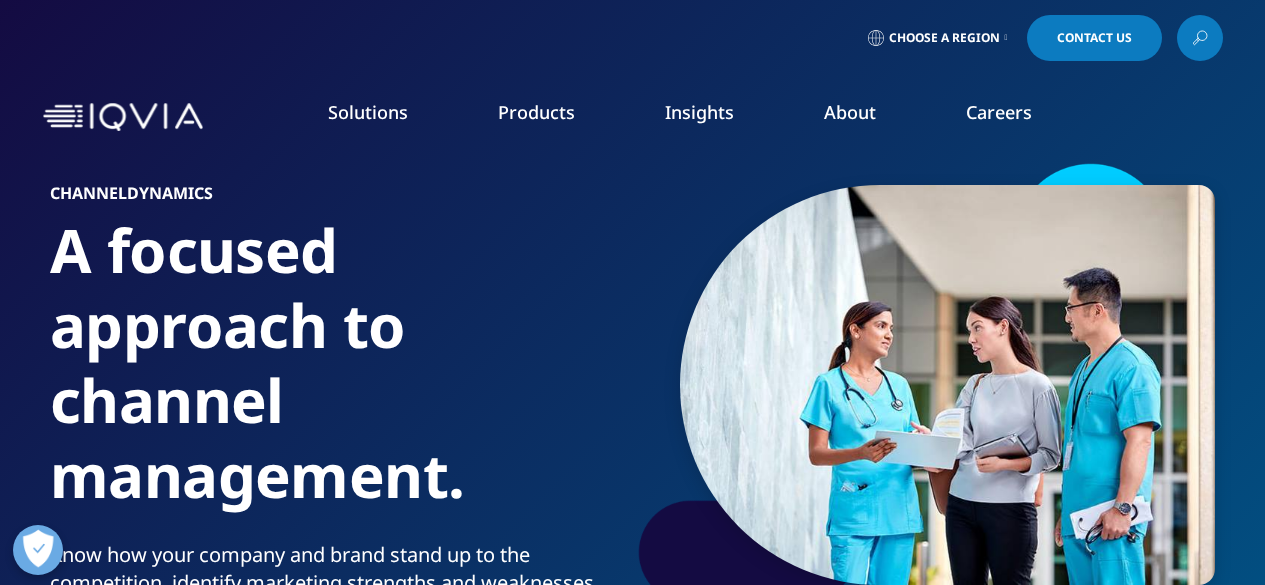 scroll, scrollTop: 0, scrollLeft: 0, axis: both 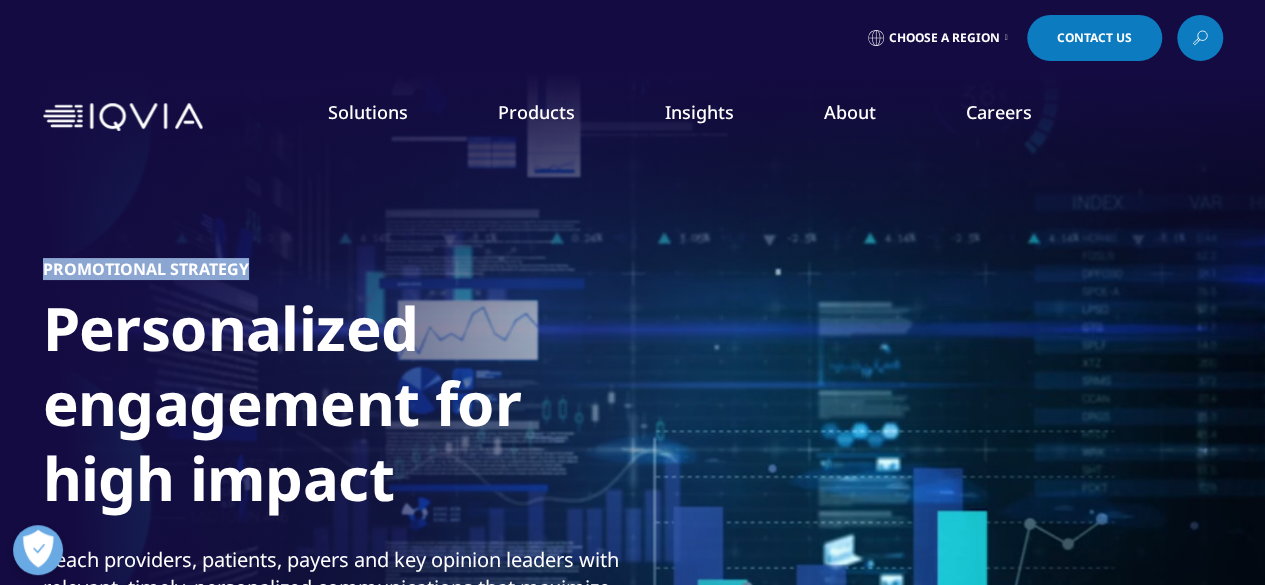 drag, startPoint x: 46, startPoint y: 264, endPoint x: 247, endPoint y: 269, distance: 201.06218 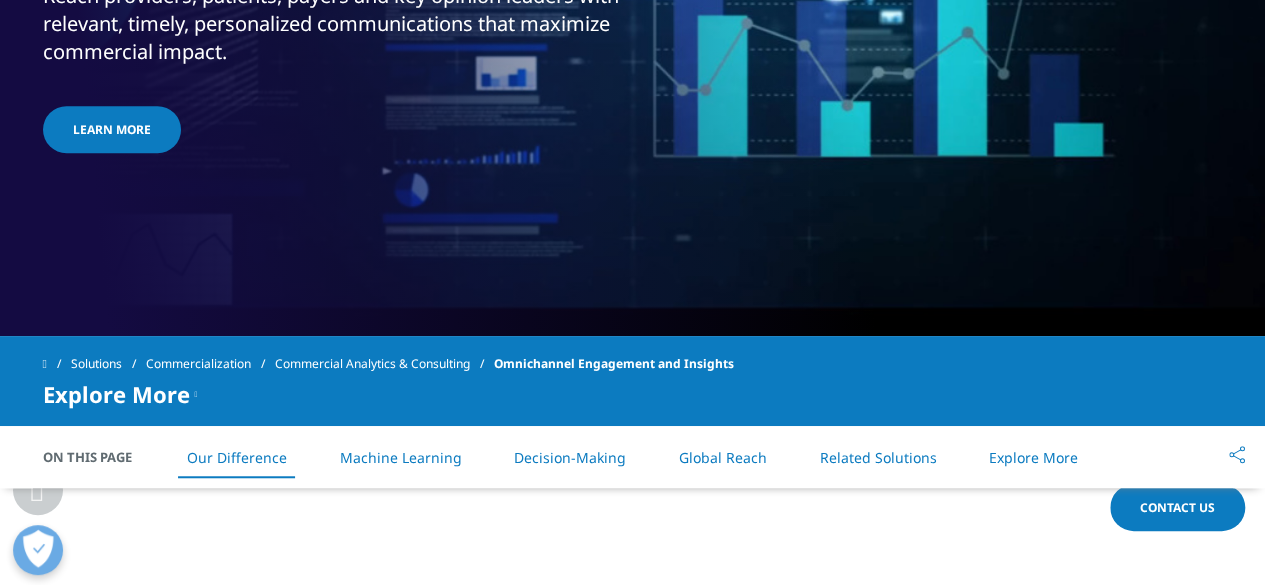scroll, scrollTop: 600, scrollLeft: 0, axis: vertical 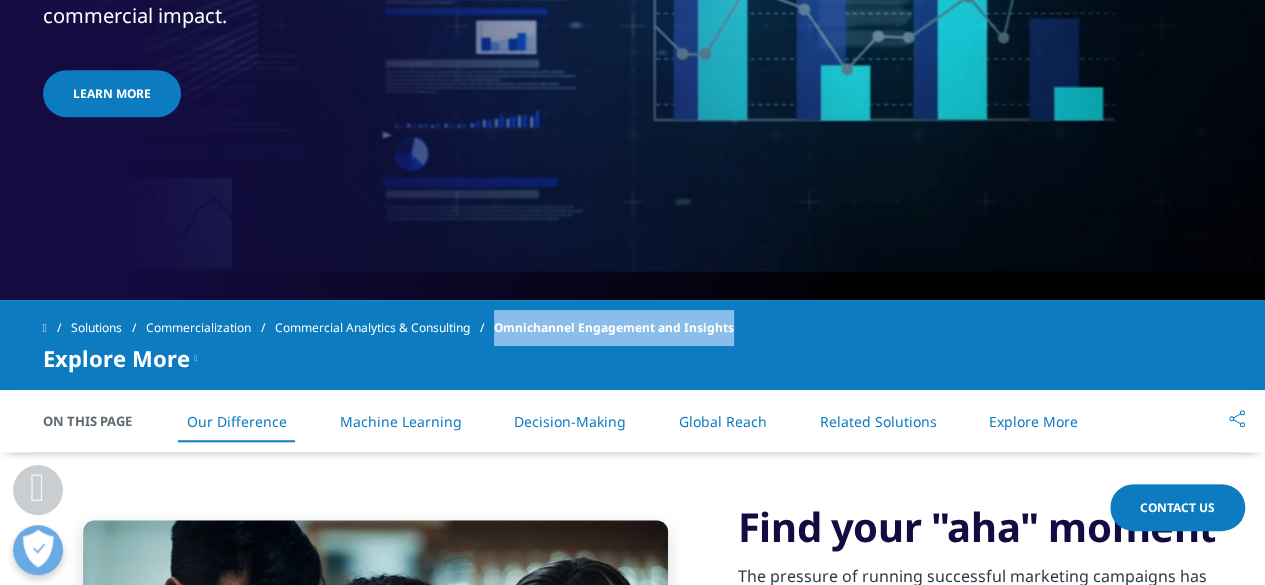drag, startPoint x: 745, startPoint y: 327, endPoint x: 512, endPoint y: 329, distance: 233.00859 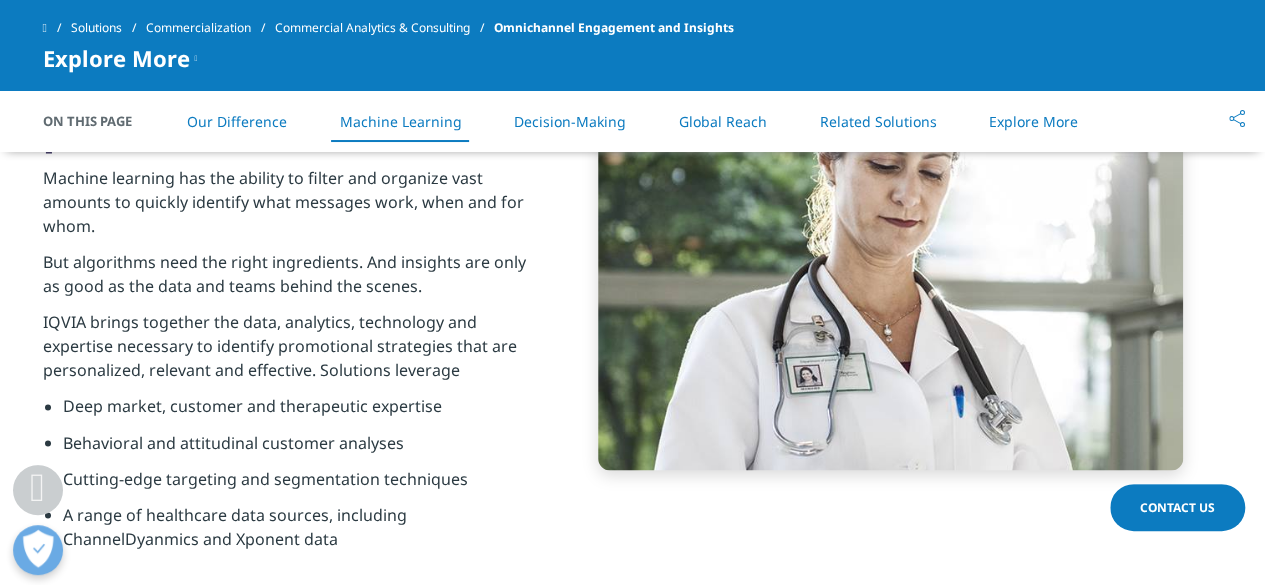 scroll, scrollTop: 1532, scrollLeft: 0, axis: vertical 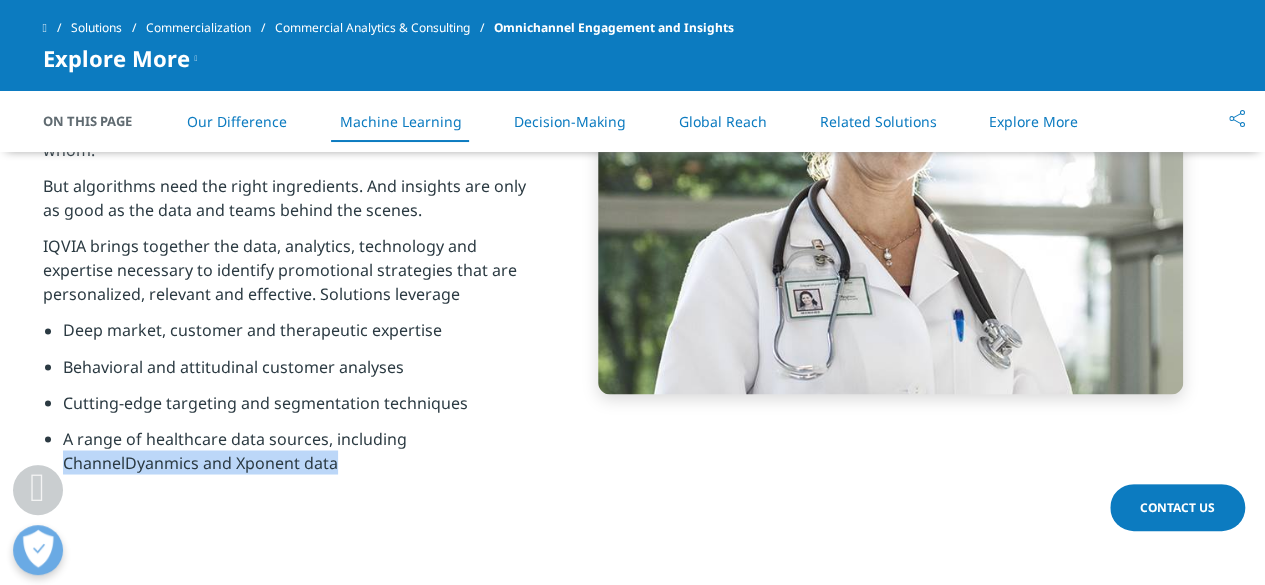 drag, startPoint x: 64, startPoint y: 465, endPoint x: 338, endPoint y: 463, distance: 274.0073 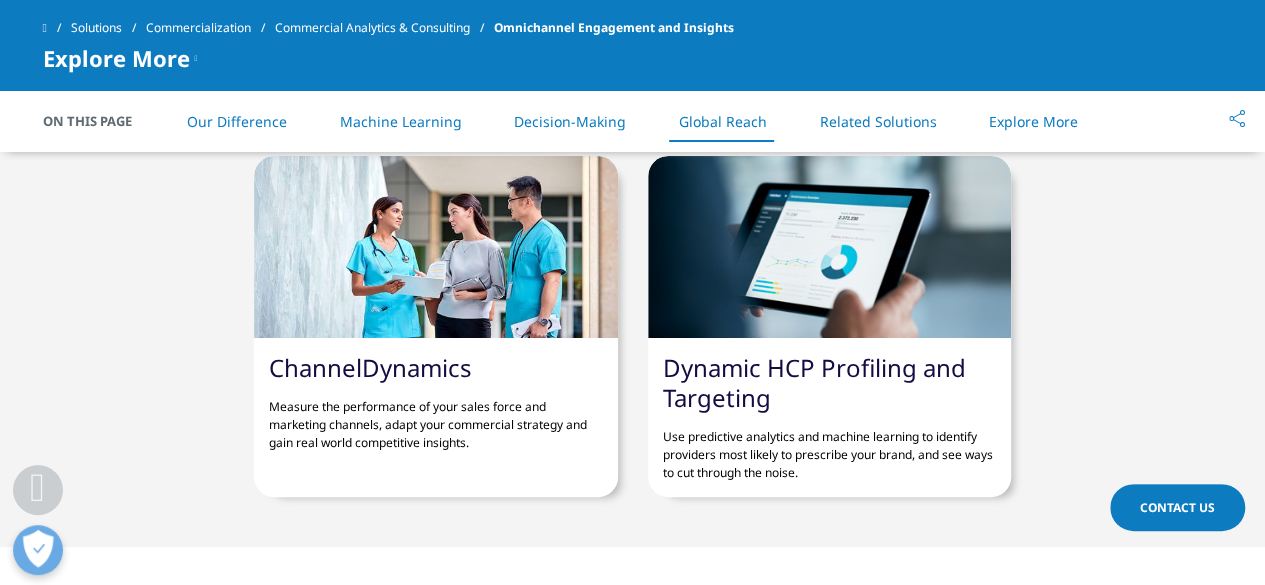 scroll, scrollTop: 4932, scrollLeft: 0, axis: vertical 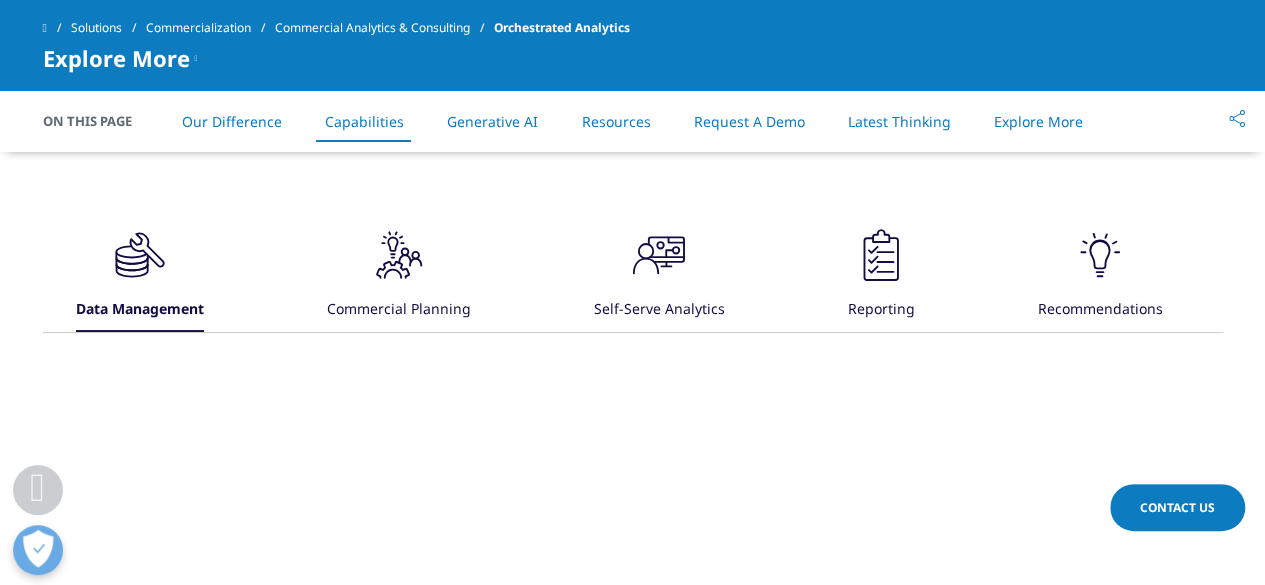 click on ".cls-1{fill:#231f20;}" at bounding box center (399, 257) 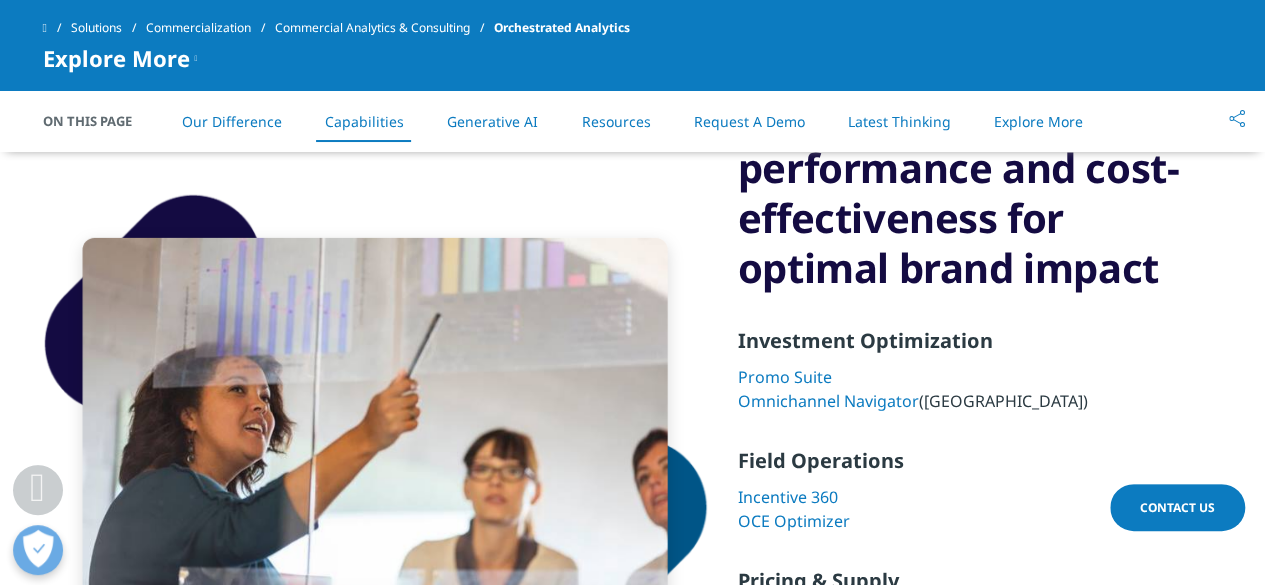 scroll, scrollTop: 3200, scrollLeft: 0, axis: vertical 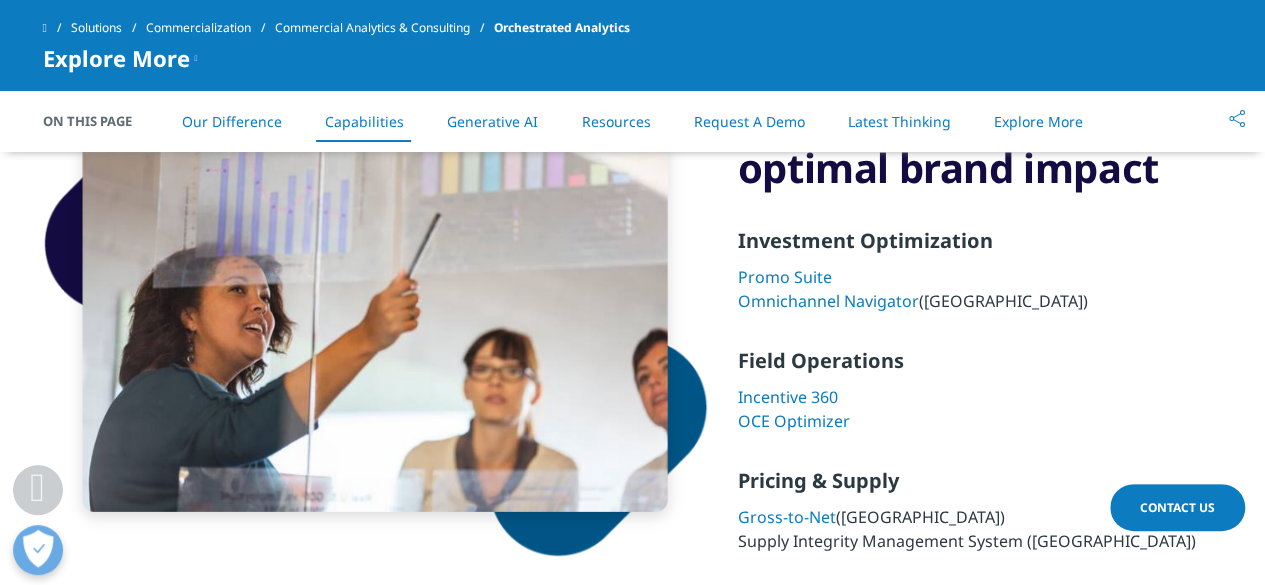 click on "Generative AI" at bounding box center [492, 121] 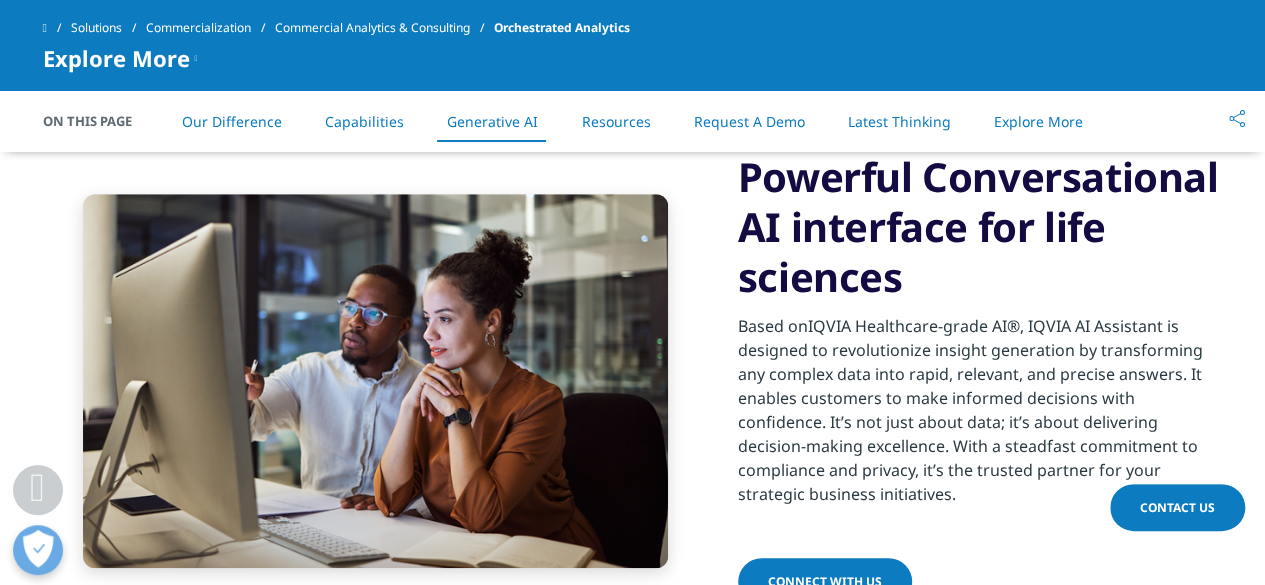 click on "Resources" at bounding box center [615, 121] 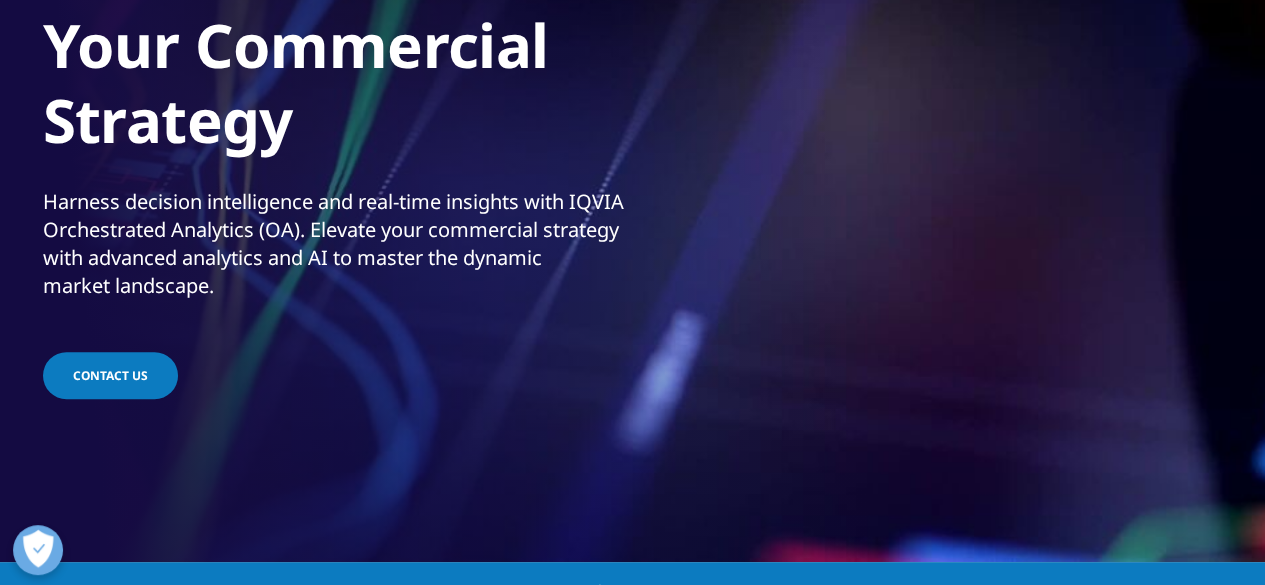 scroll, scrollTop: 0, scrollLeft: 0, axis: both 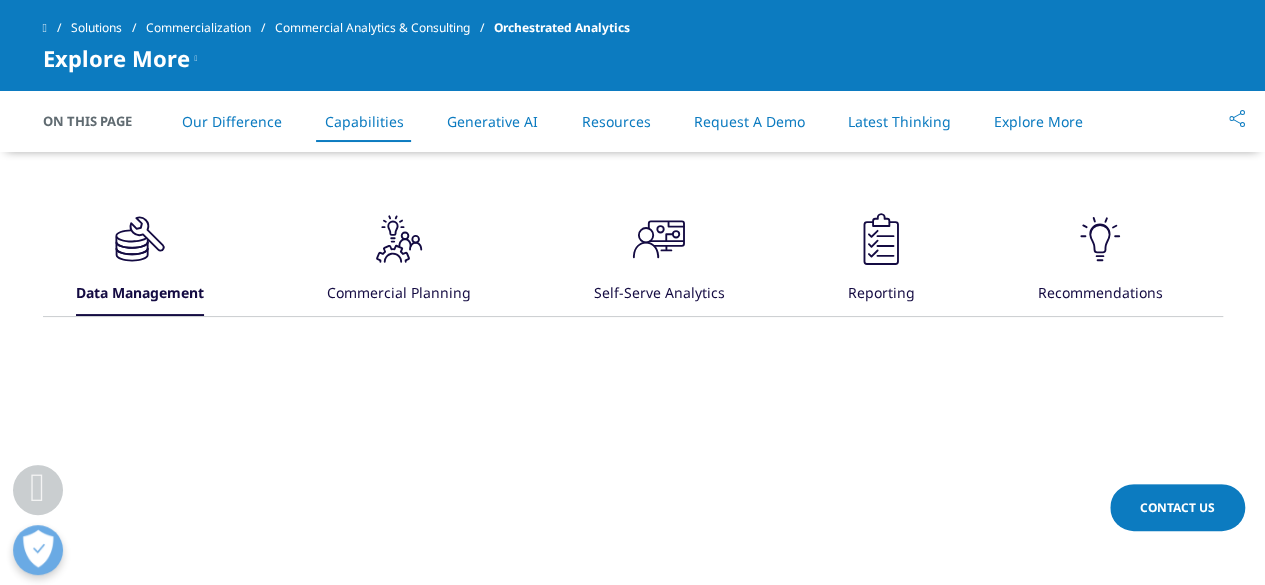 click on ".cls-1{fill:#231f20;}" 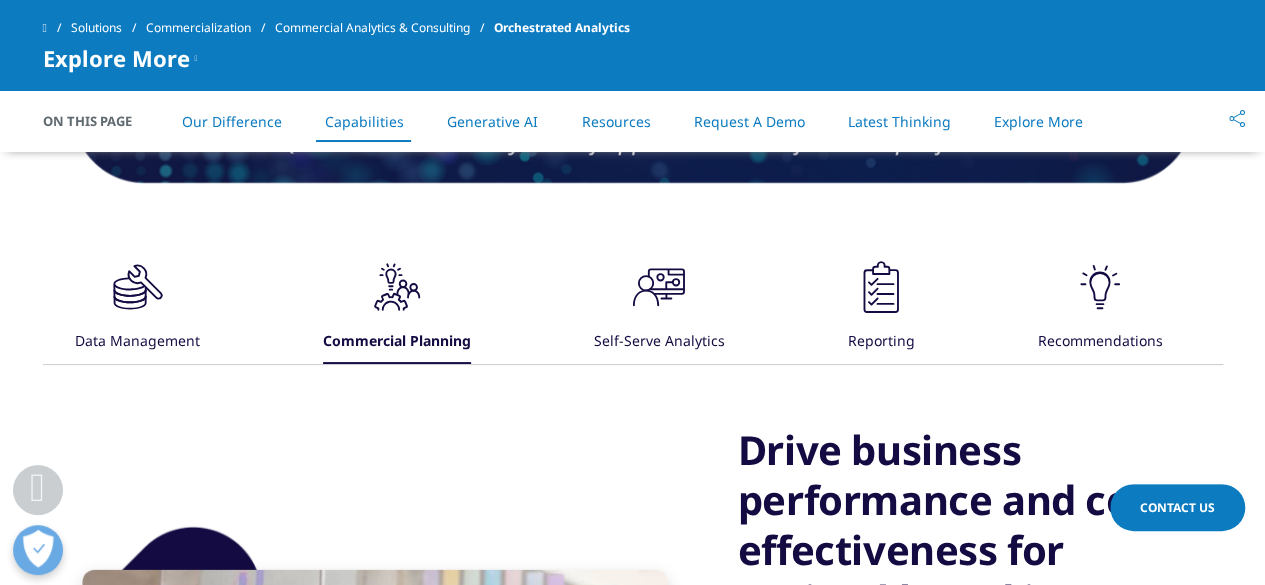 scroll, scrollTop: 2767, scrollLeft: 0, axis: vertical 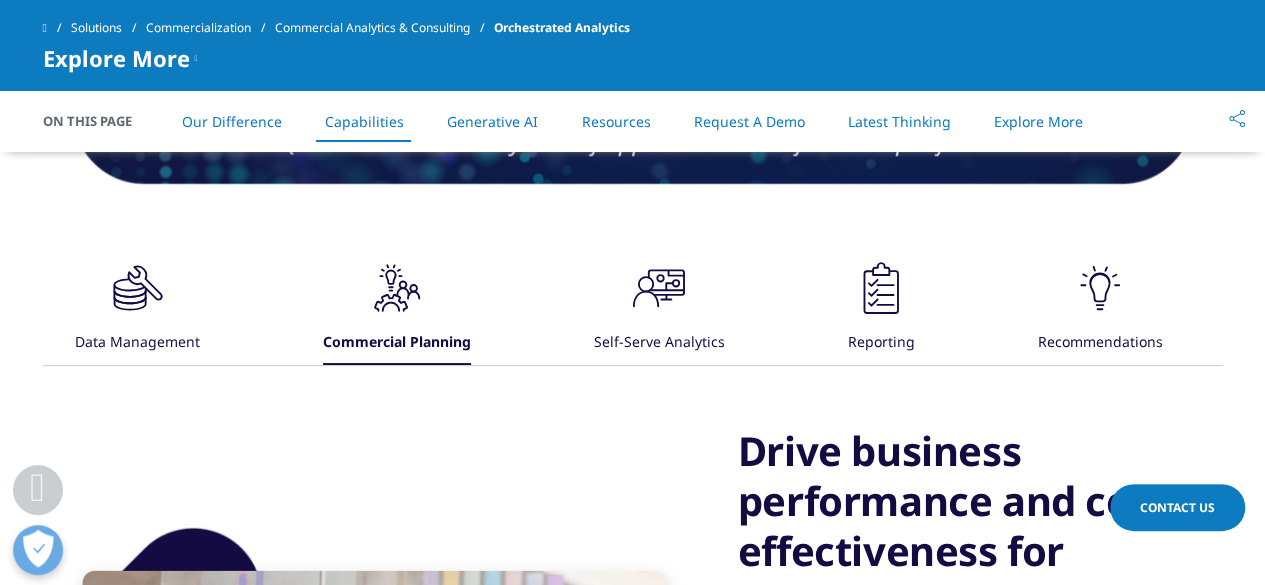 click on "Self-Serve Analytics" at bounding box center (659, 343) 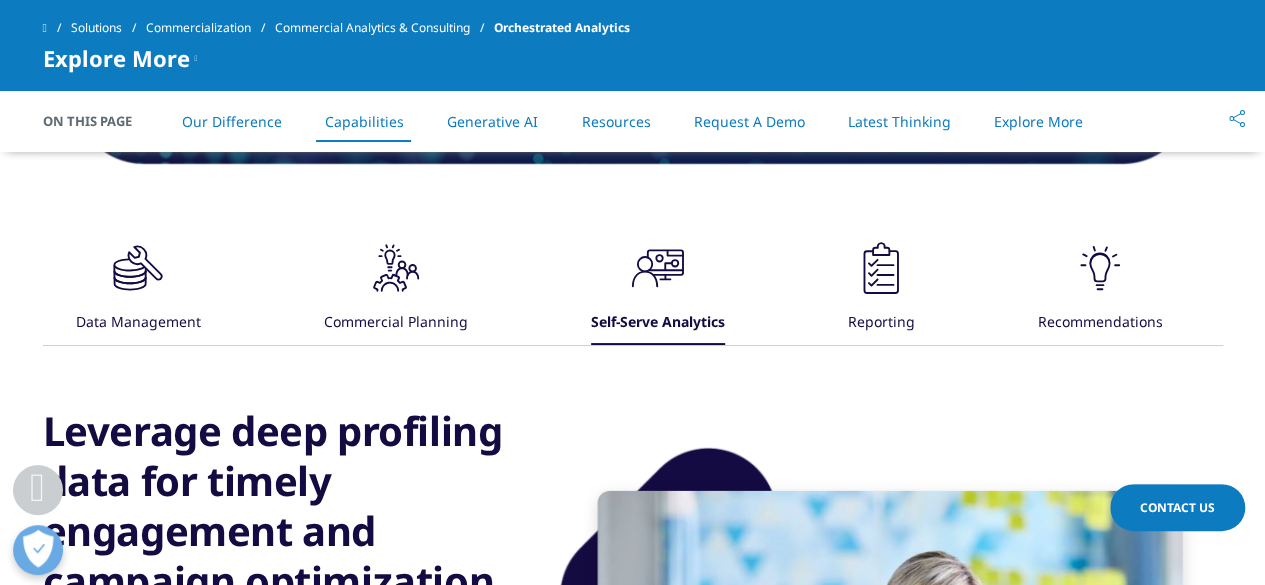 scroll, scrollTop: 2788, scrollLeft: 0, axis: vertical 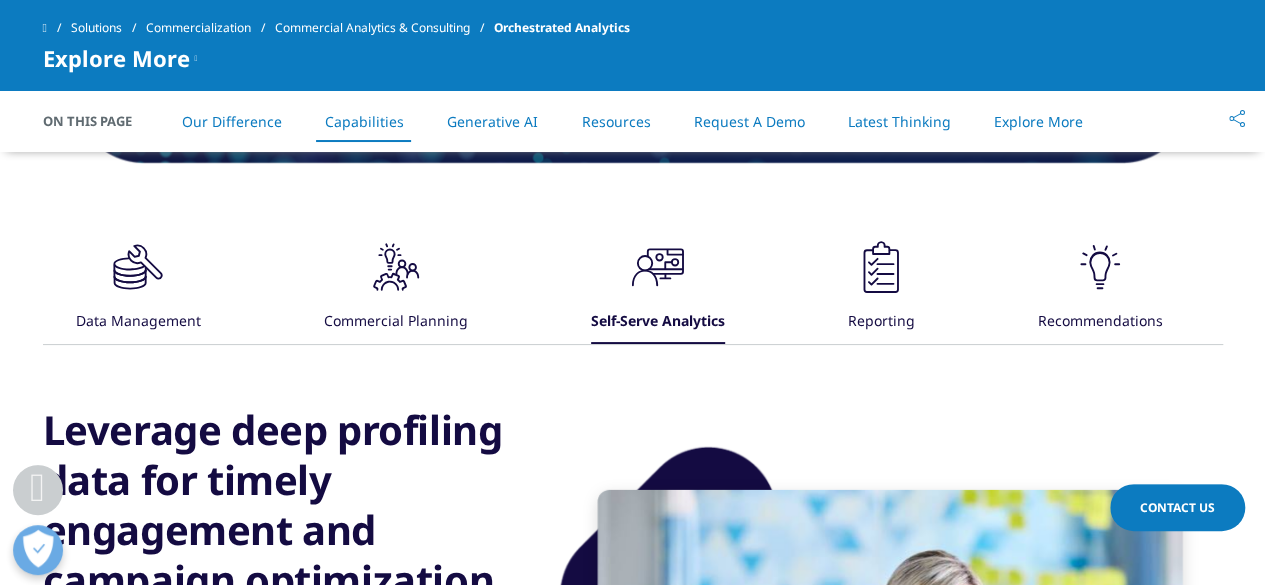 click on "Reporting" at bounding box center (881, 322) 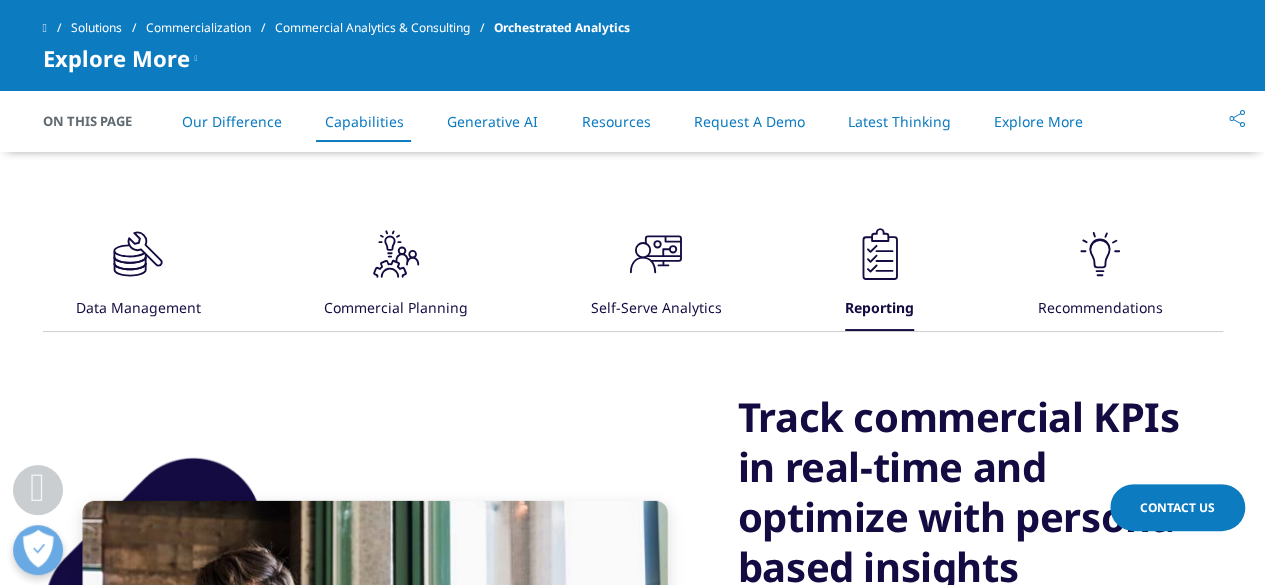 scroll, scrollTop: 2781, scrollLeft: 0, axis: vertical 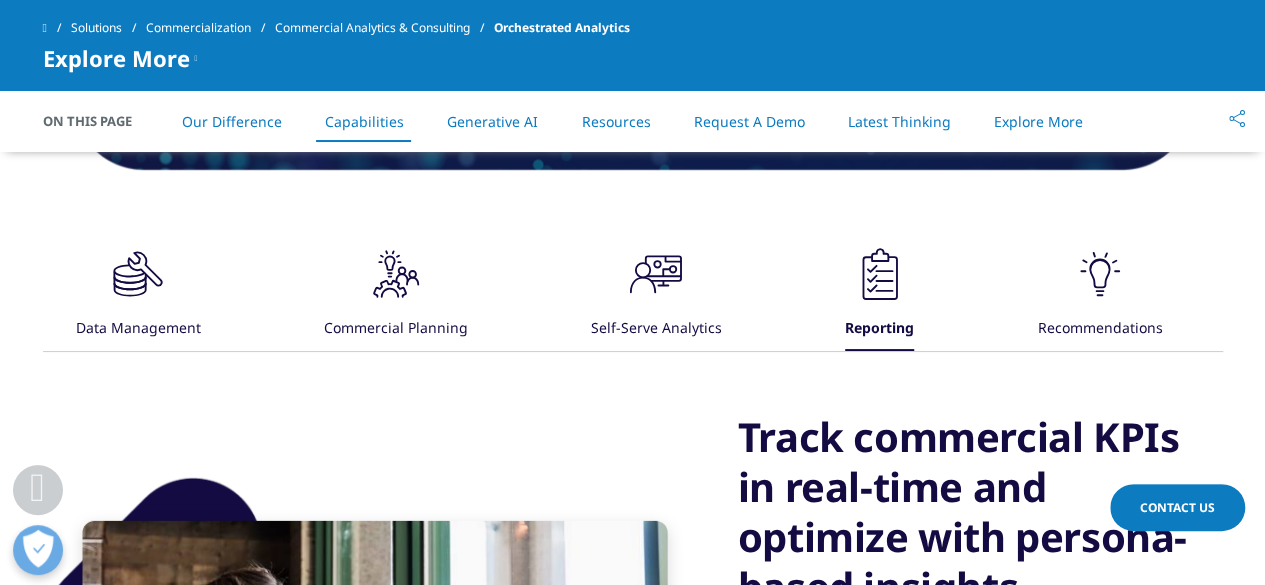 click on "Recommendations" at bounding box center (1099, 329) 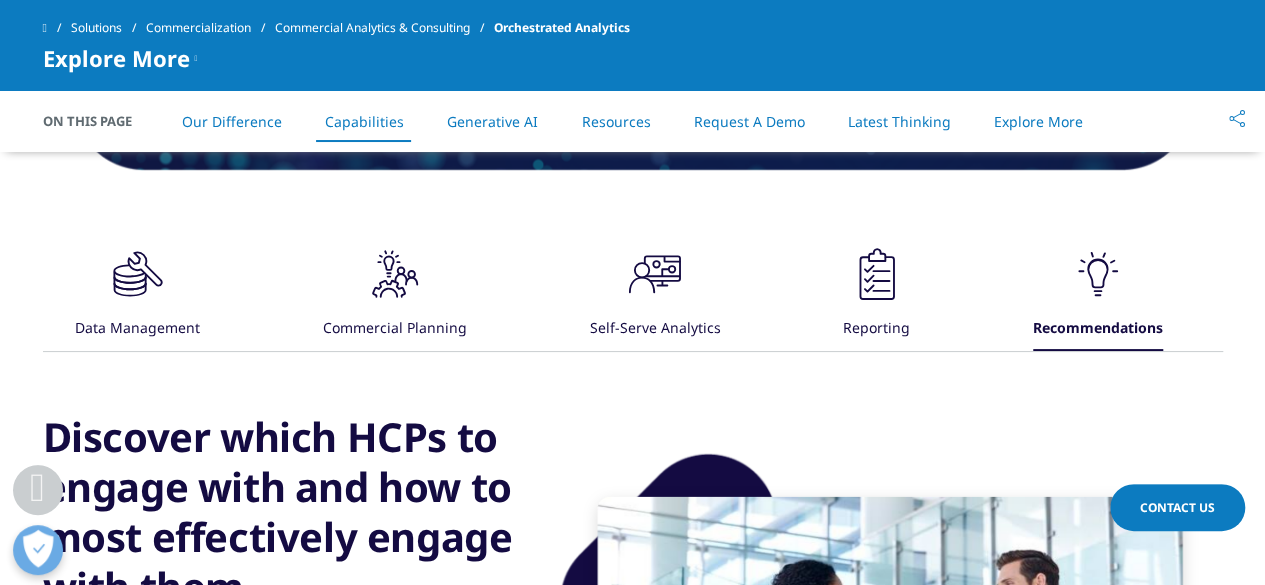 click on ".cls-1{fill:#231f20;}" 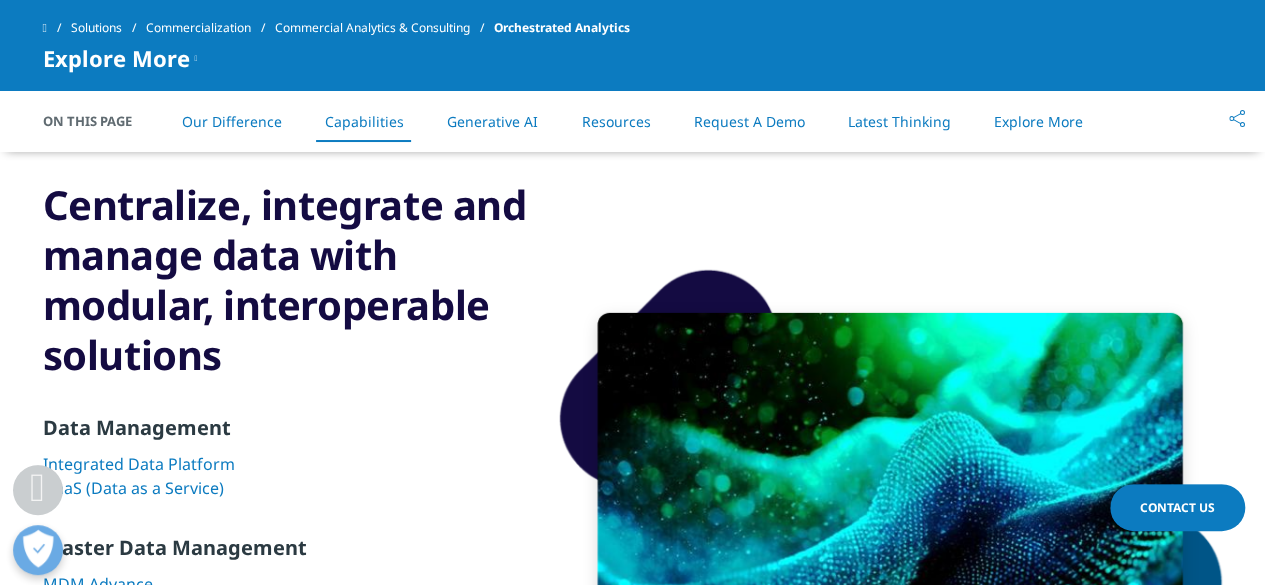 scroll, scrollTop: 3014, scrollLeft: 0, axis: vertical 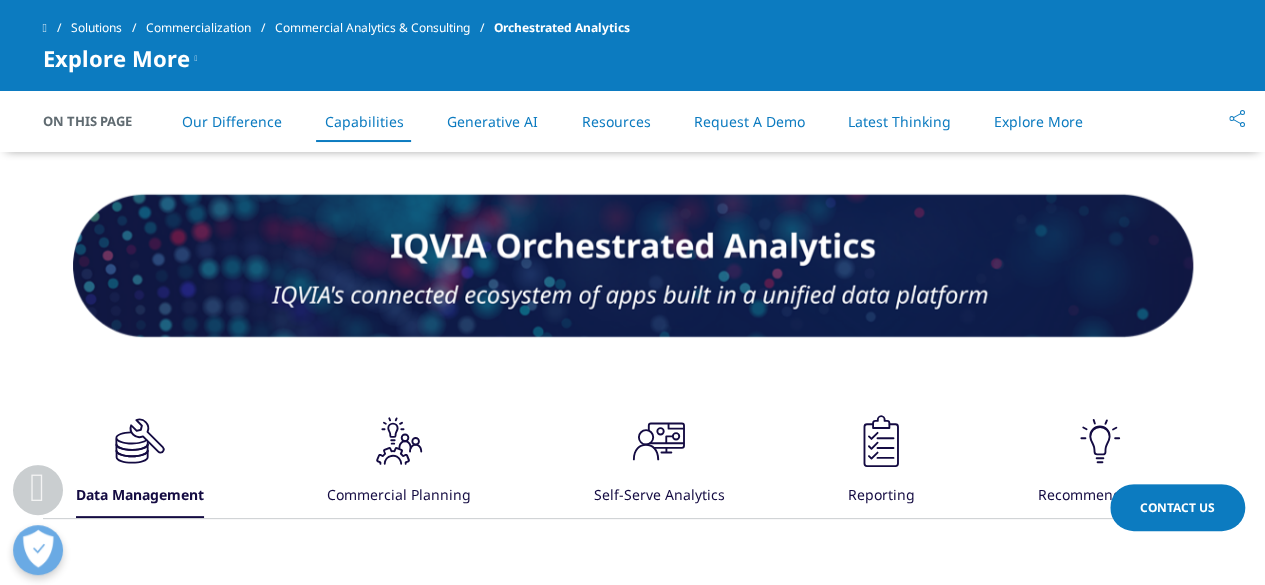 click on ".cls-1{fill:#231f20;}" 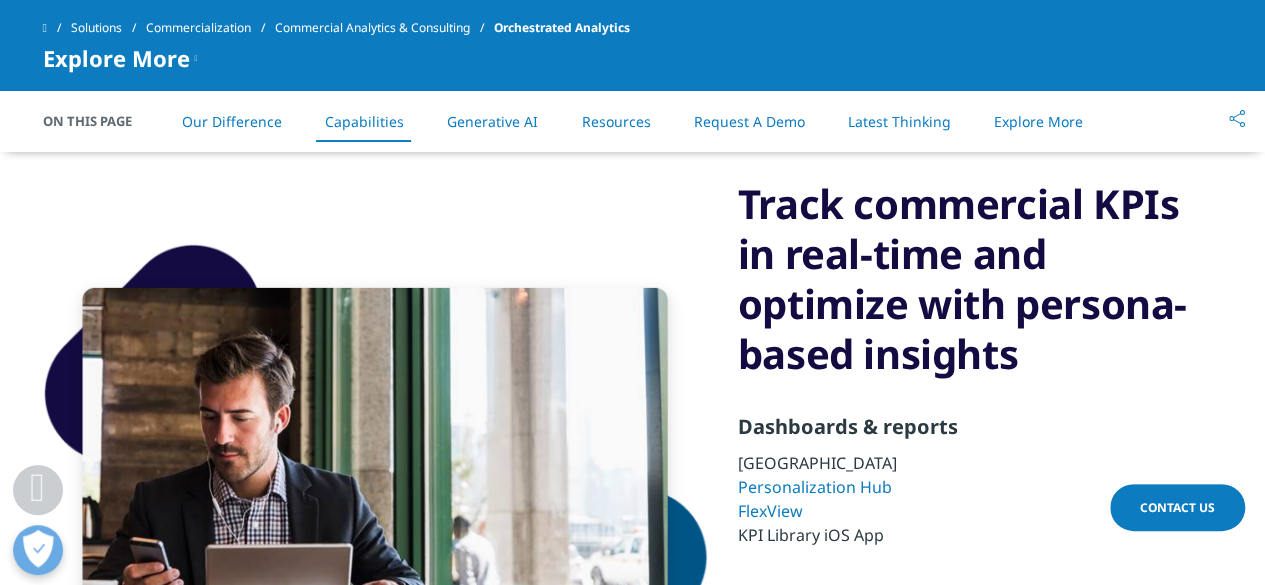 scroll, scrollTop: 2914, scrollLeft: 0, axis: vertical 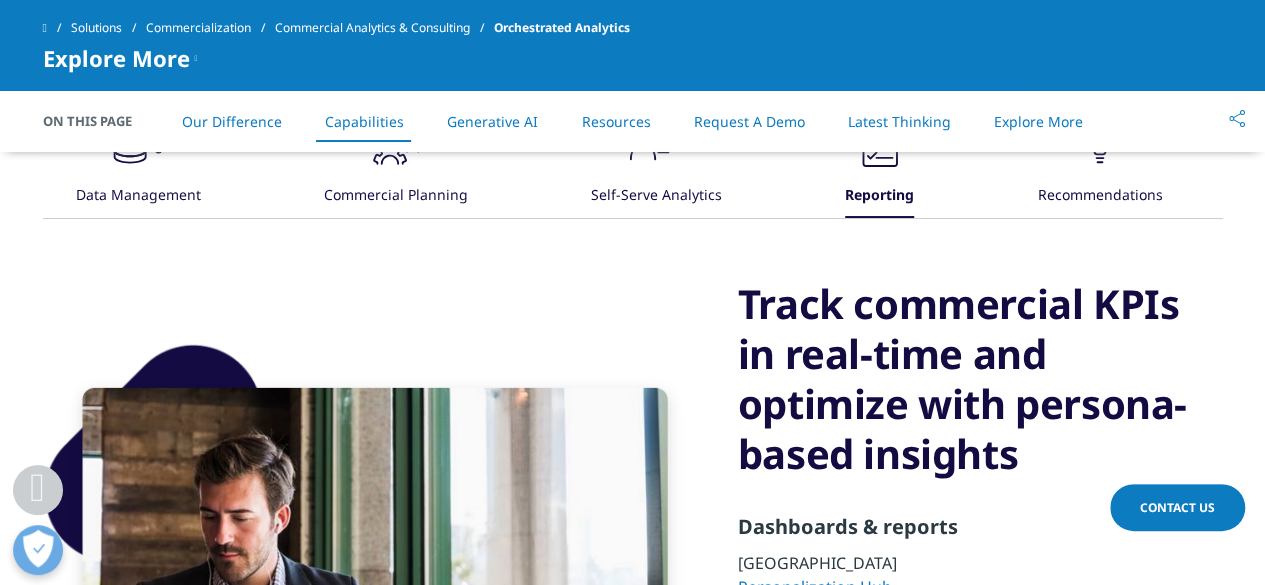 click on "Data Management" at bounding box center (138, 196) 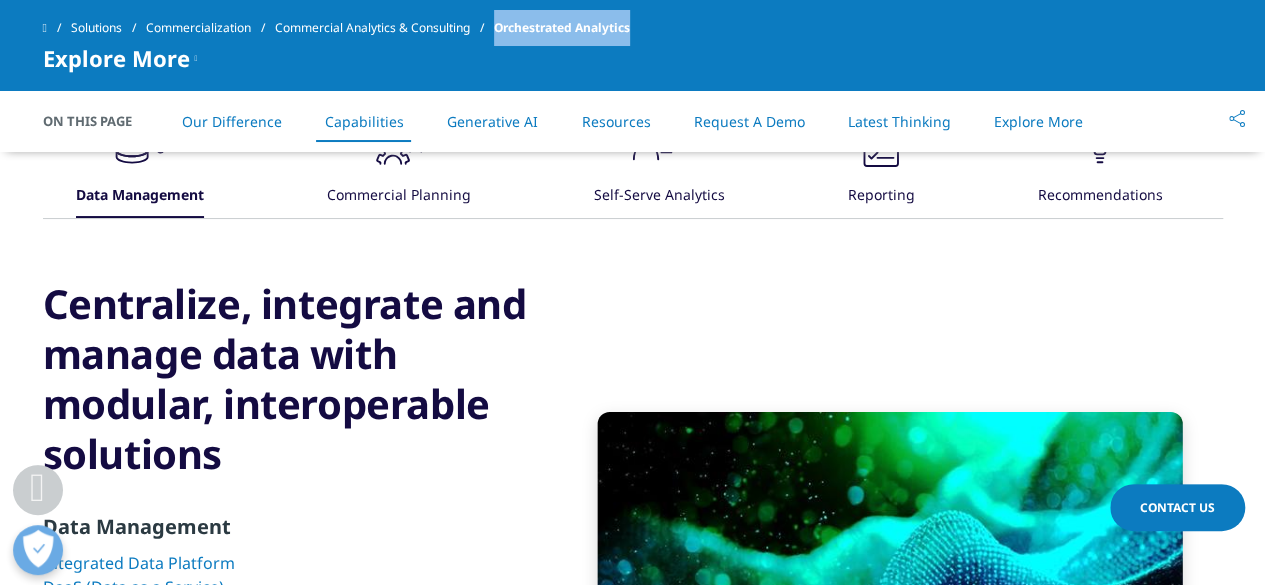 drag, startPoint x: 662, startPoint y: 21, endPoint x: 513, endPoint y: 31, distance: 149.33519 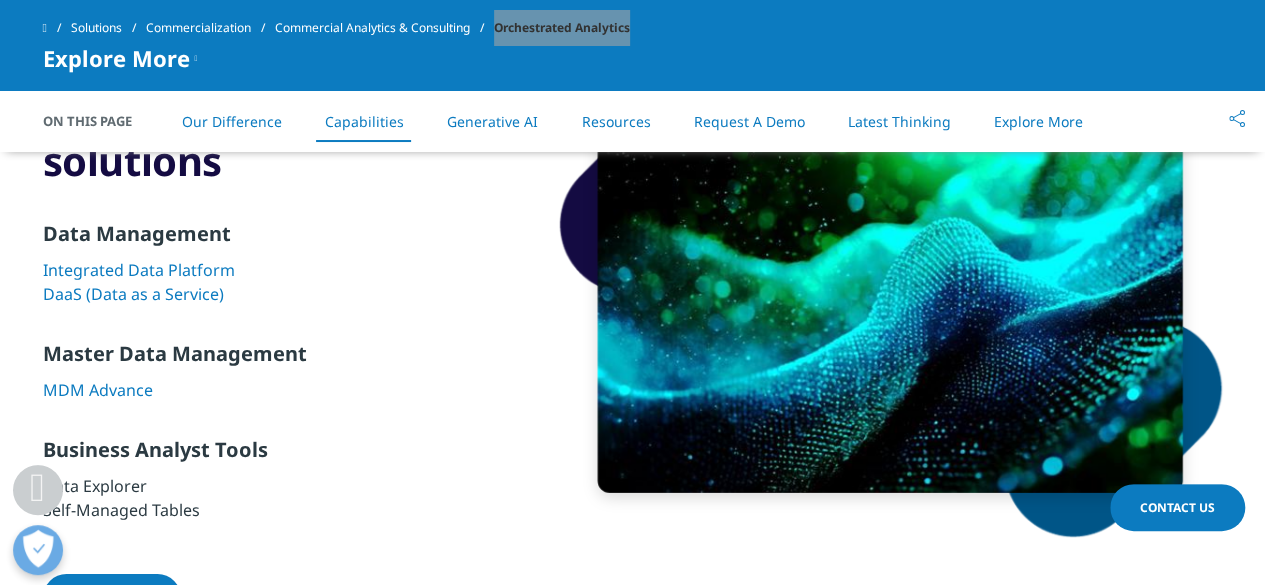 scroll, scrollTop: 2914, scrollLeft: 0, axis: vertical 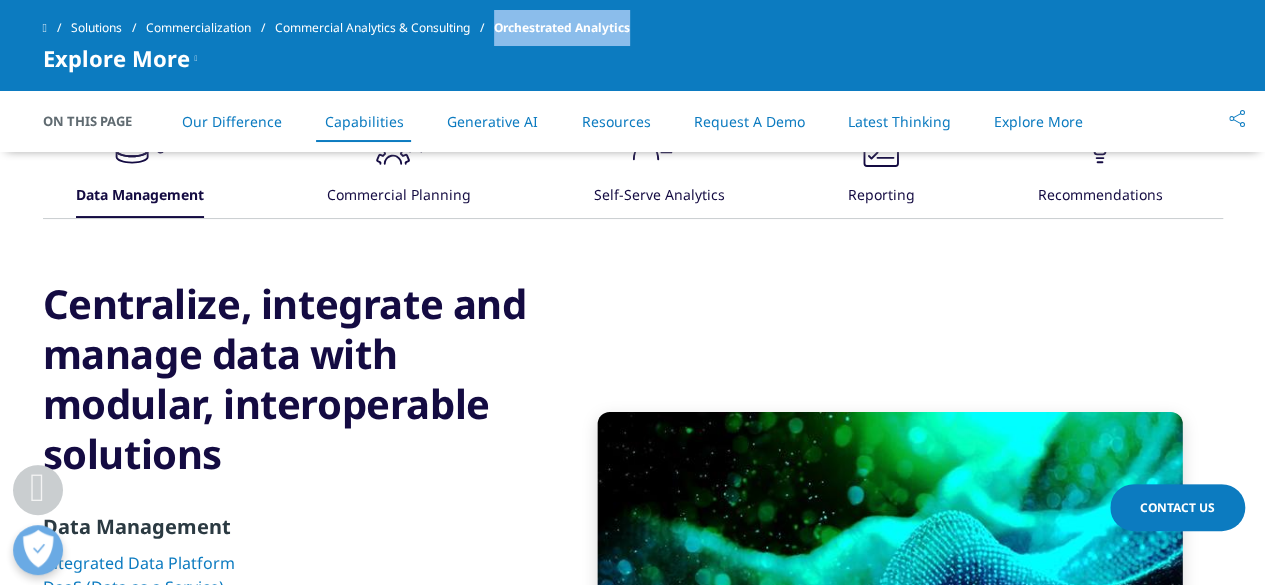 click on "Commercial Planning" at bounding box center [399, 196] 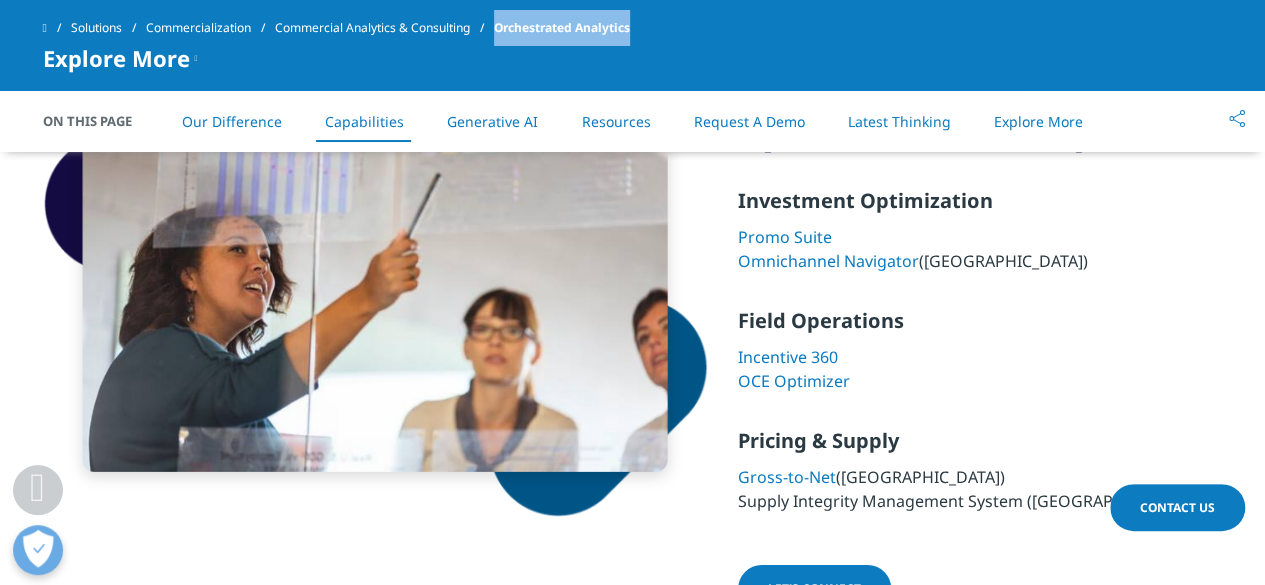 scroll, scrollTop: 3214, scrollLeft: 0, axis: vertical 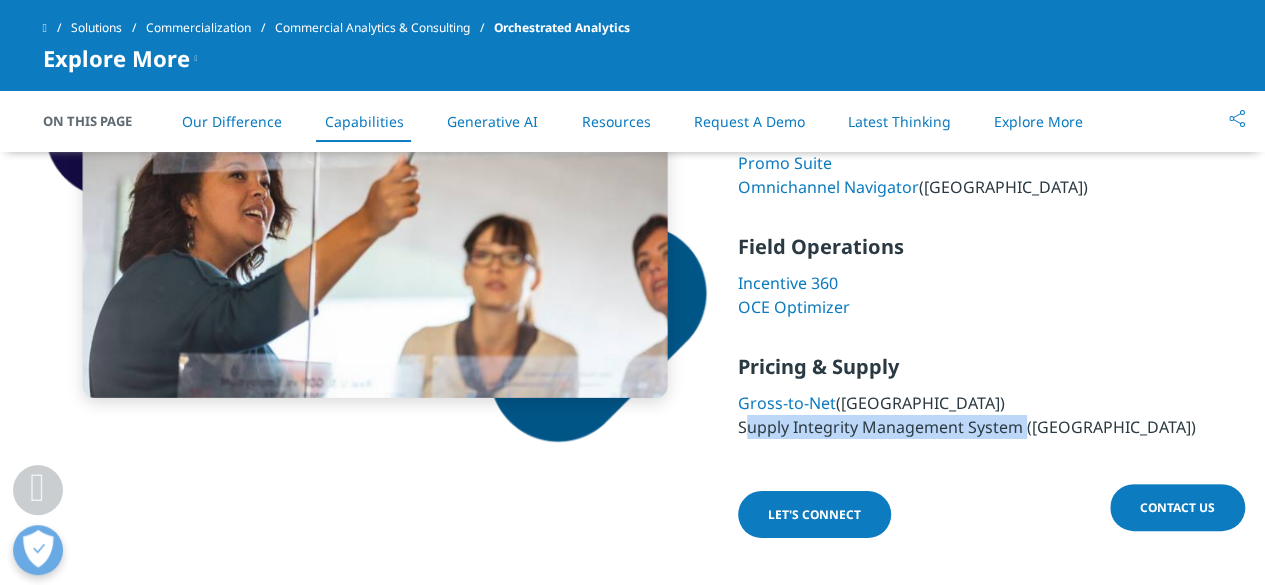 drag, startPoint x: 737, startPoint y: 428, endPoint x: 1018, endPoint y: 420, distance: 281.11386 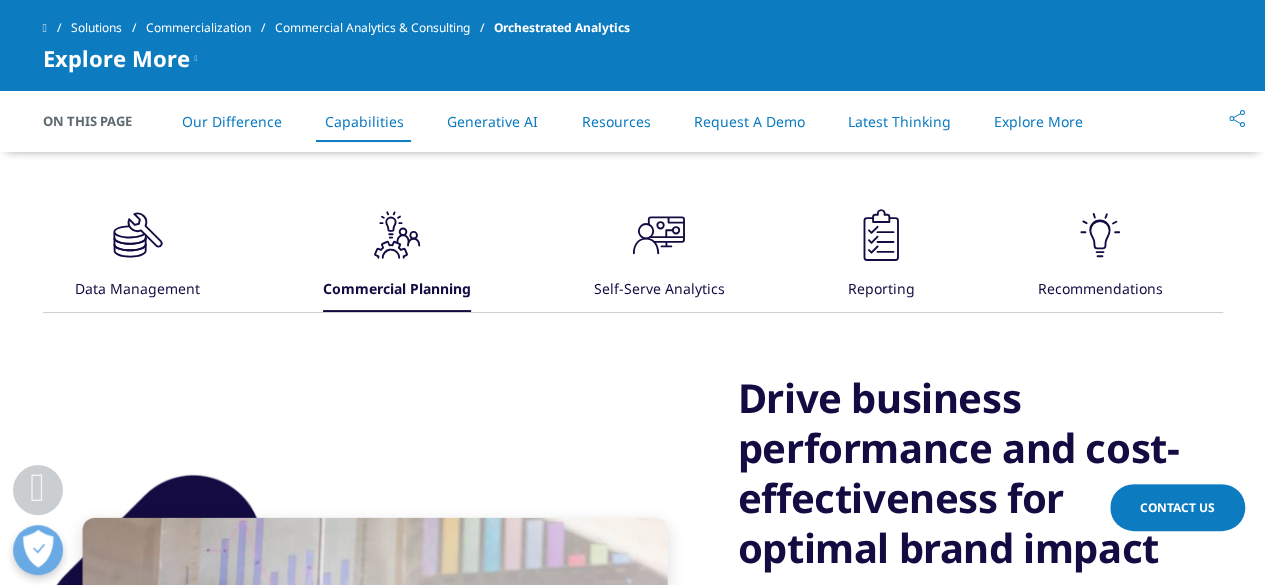 scroll, scrollTop: 2614, scrollLeft: 0, axis: vertical 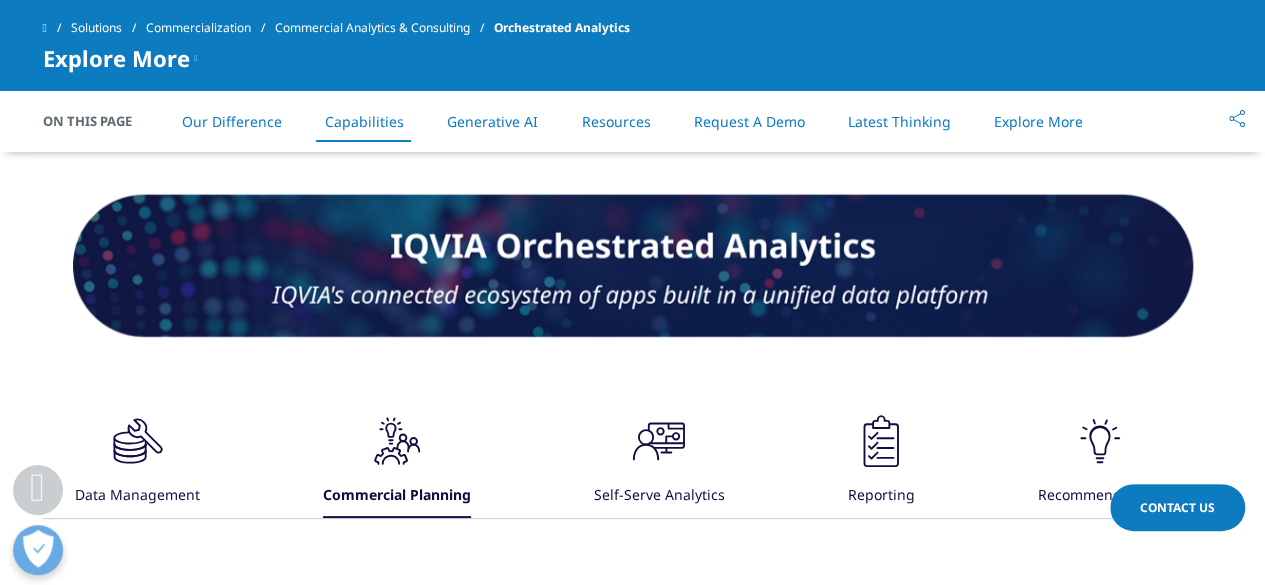 click on ".cls-1{fill:#231f20;}" 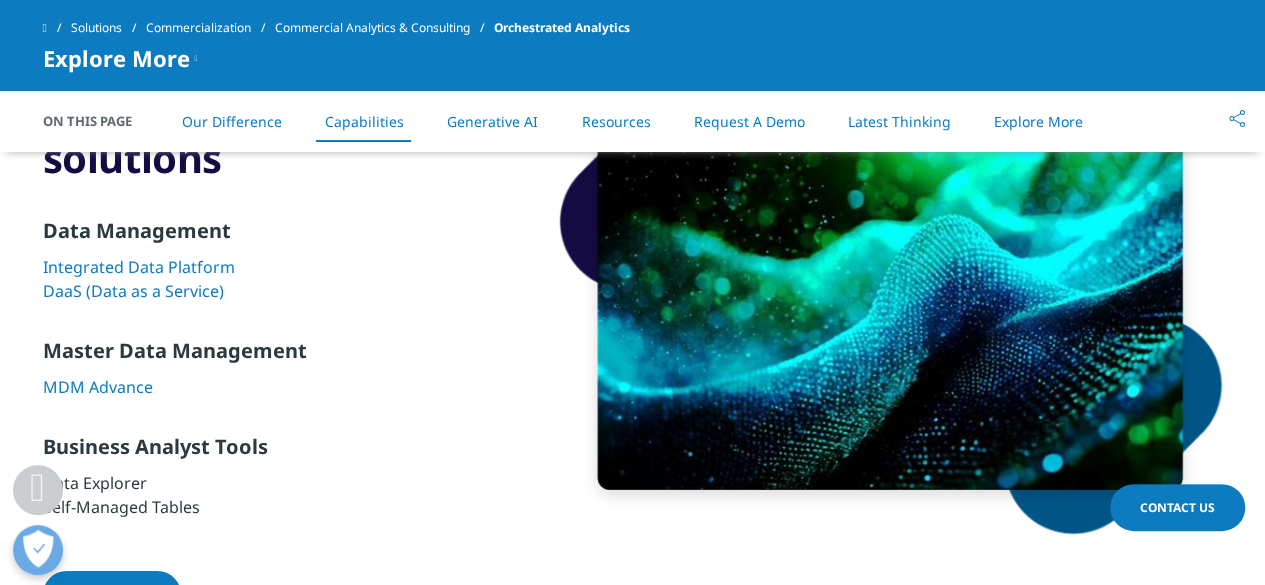 scroll, scrollTop: 3214, scrollLeft: 0, axis: vertical 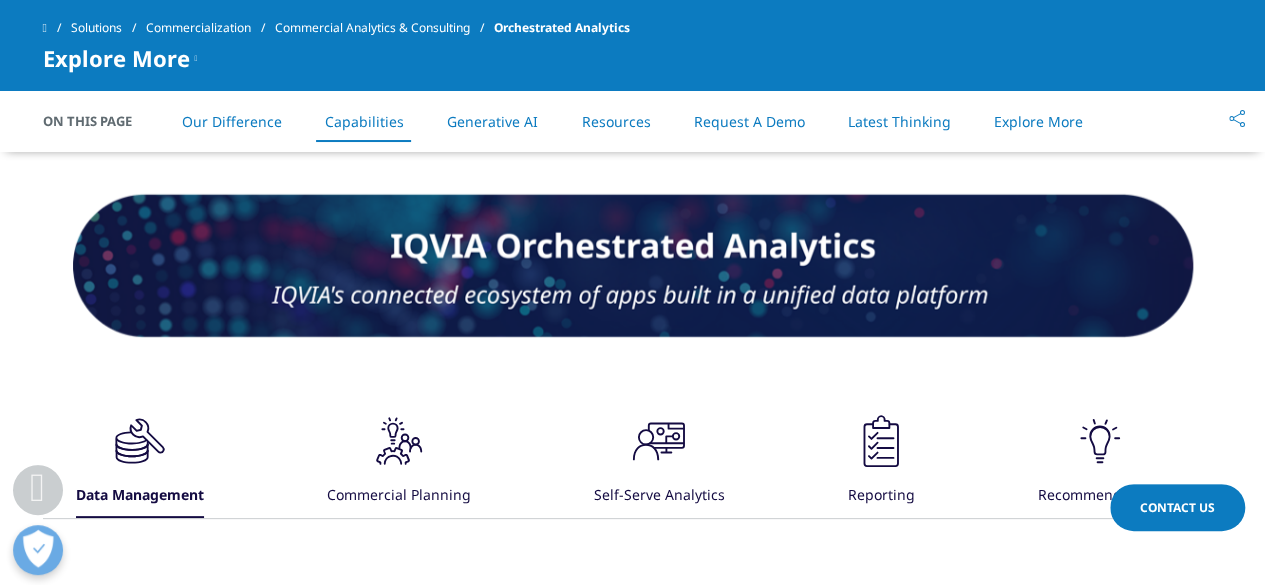 click on ".cls-1{fill:#231f20;}
Commercial Planning" at bounding box center (399, 464) 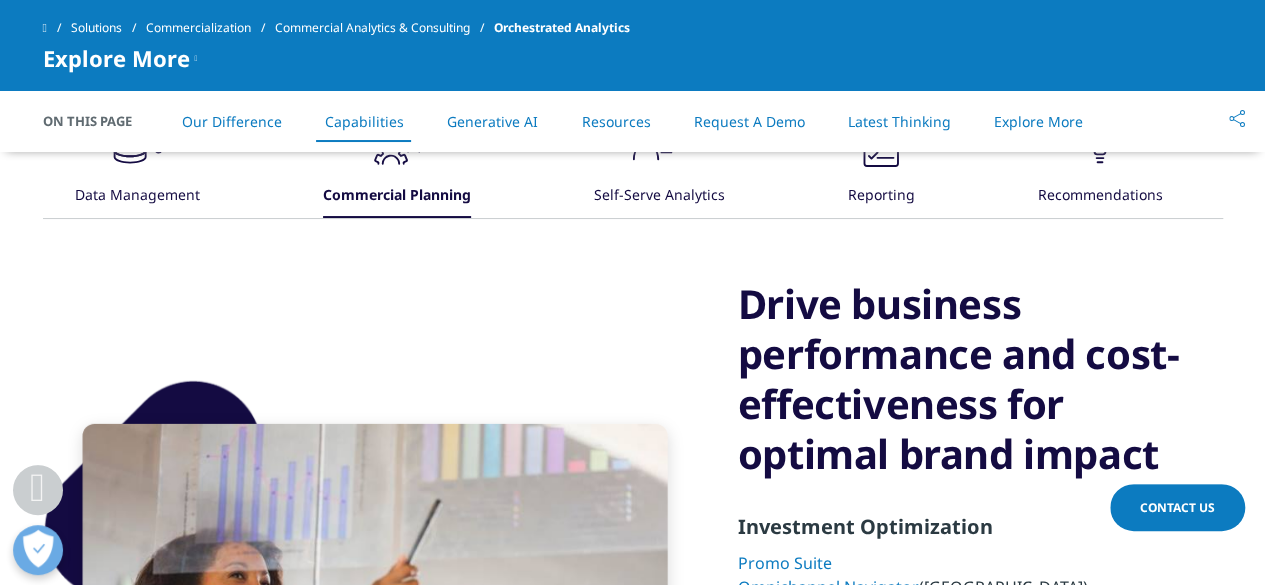 scroll, scrollTop: 2714, scrollLeft: 0, axis: vertical 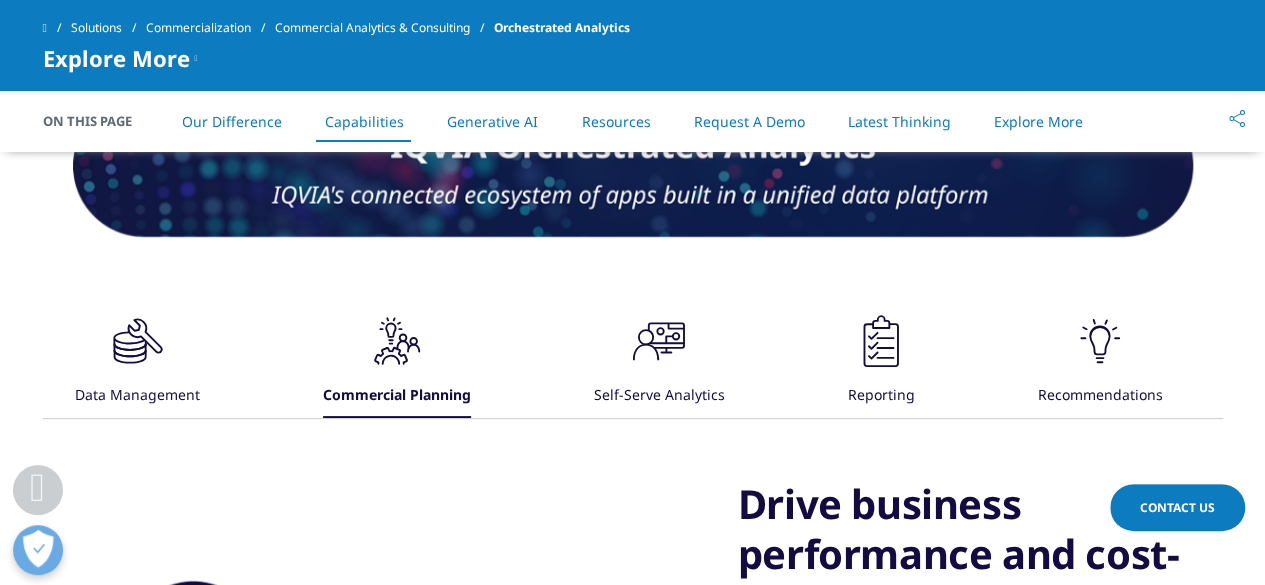 click on "Self-Serve Analytics" at bounding box center (659, 396) 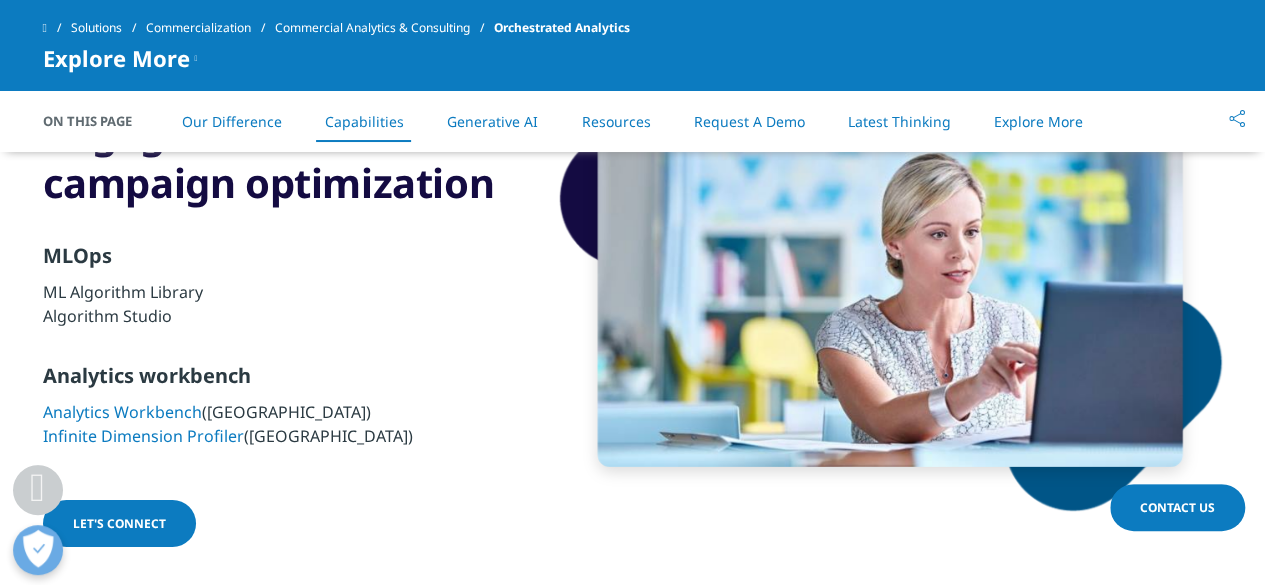 scroll, scrollTop: 3214, scrollLeft: 0, axis: vertical 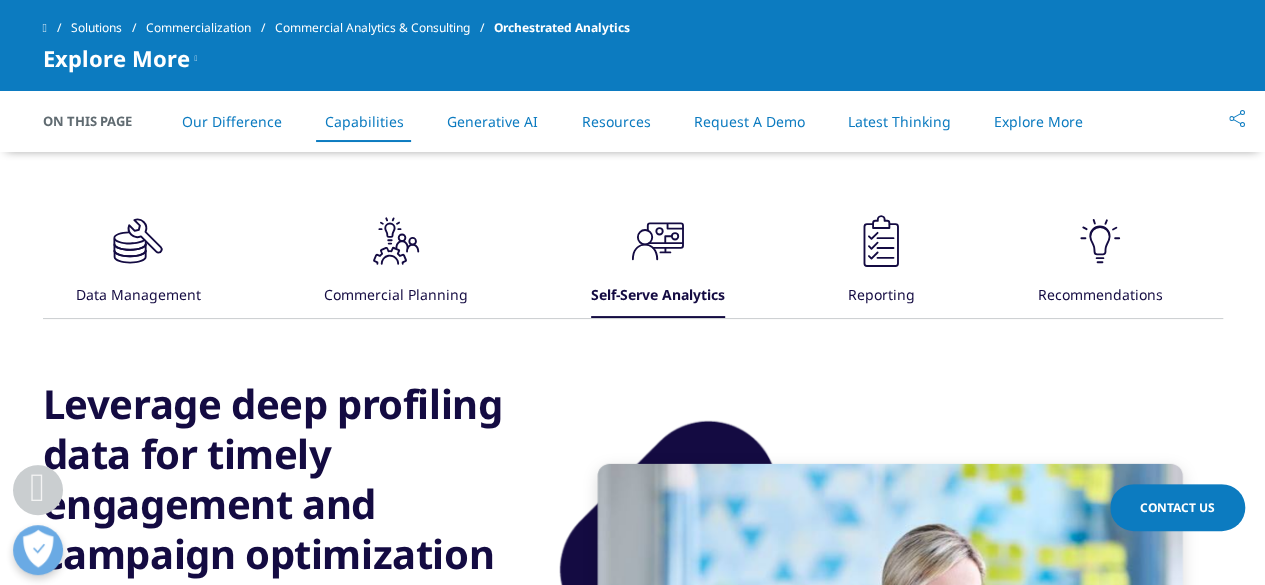 click on ".cls-1{fill:#231f20;}" 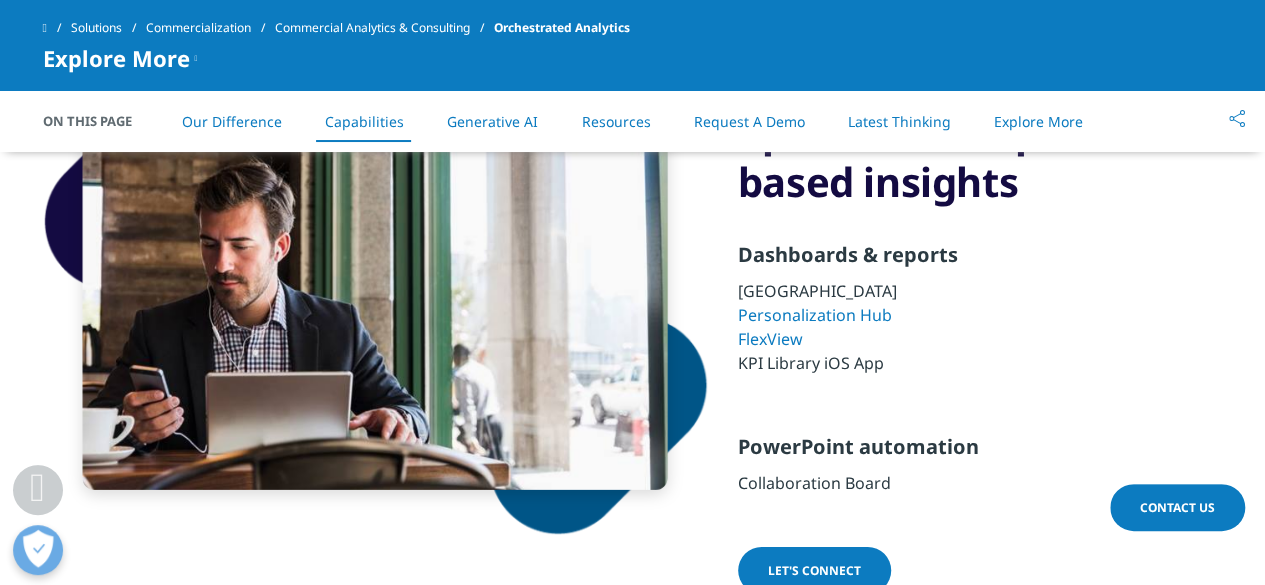 scroll, scrollTop: 3214, scrollLeft: 0, axis: vertical 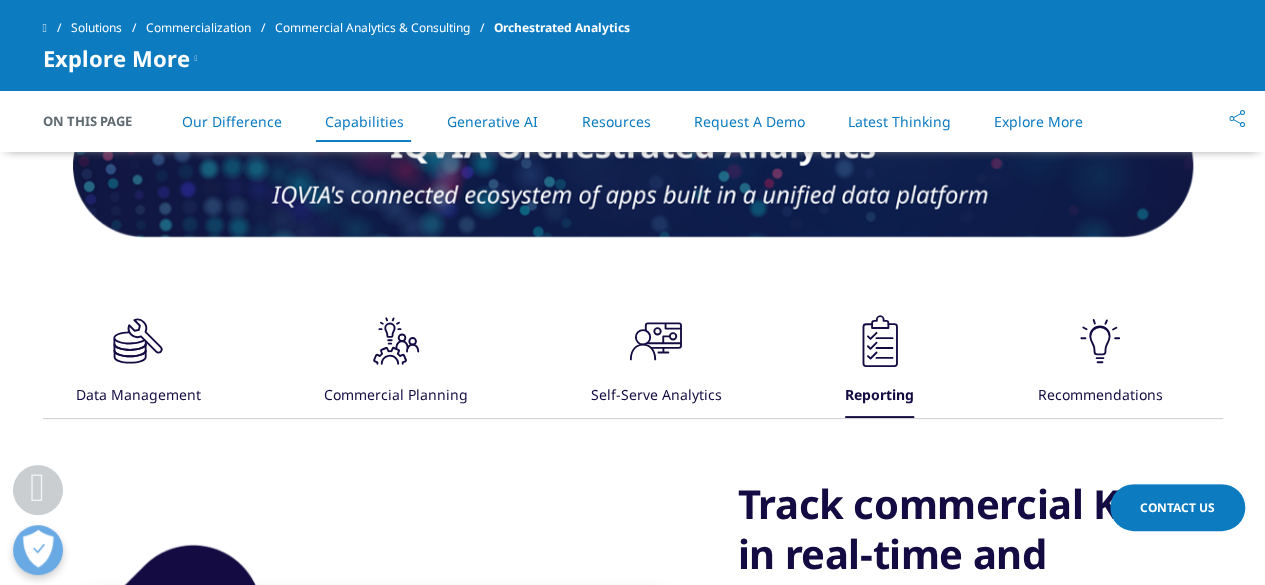 click on ".cls-1{fill:#231f20;}" 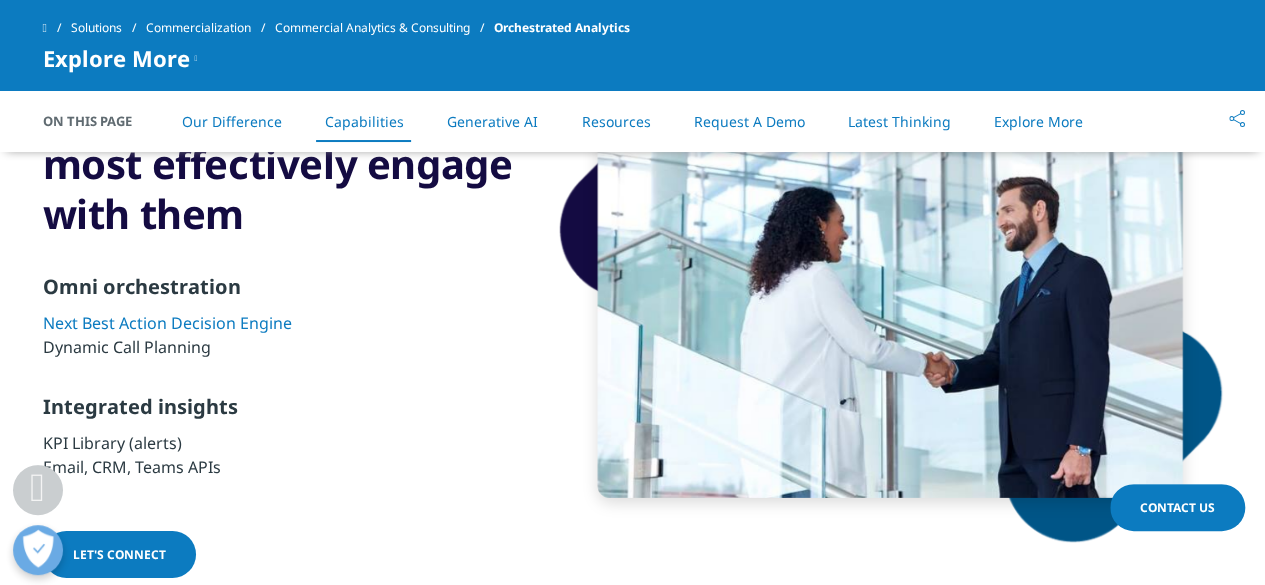 scroll, scrollTop: 3214, scrollLeft: 0, axis: vertical 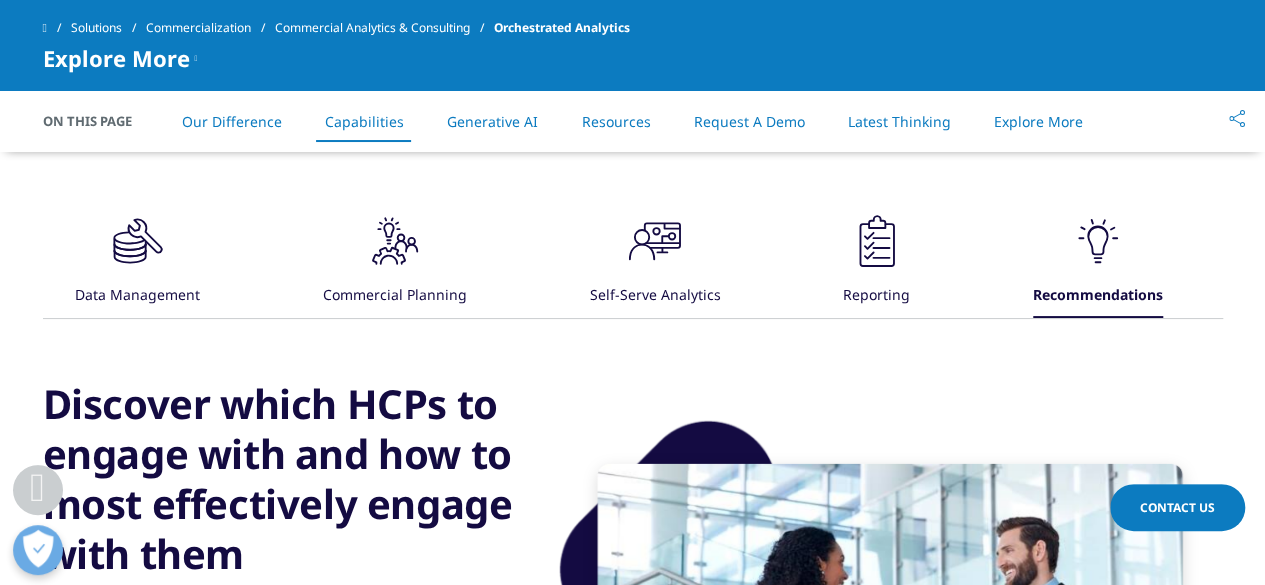 click on "Data Management" at bounding box center (137, 296) 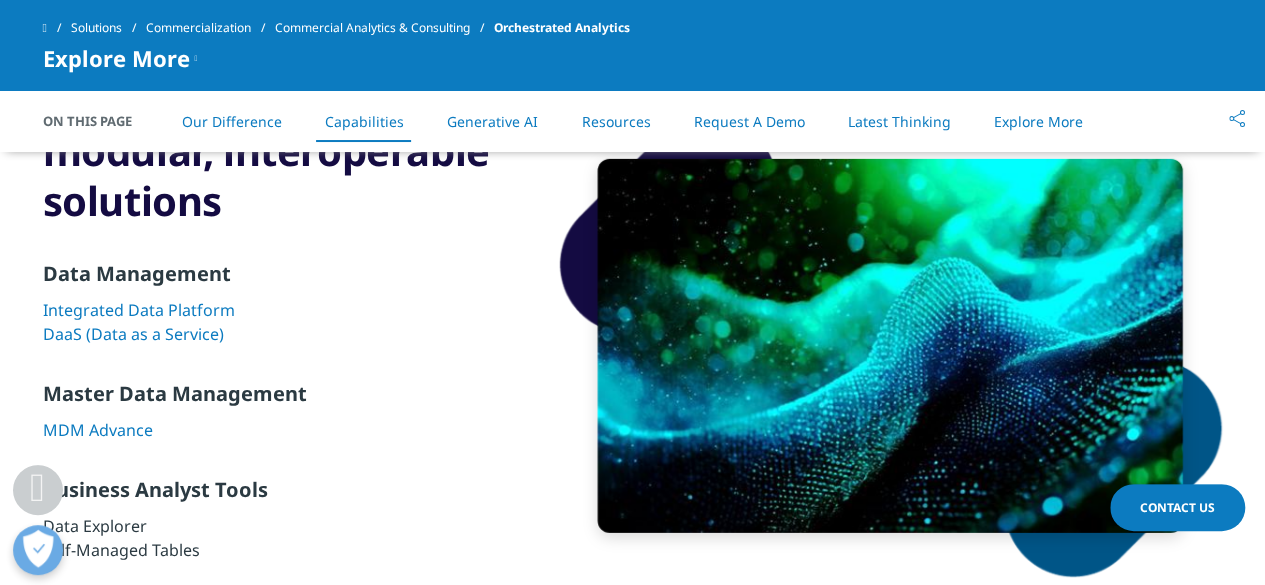 scroll, scrollTop: 3214, scrollLeft: 0, axis: vertical 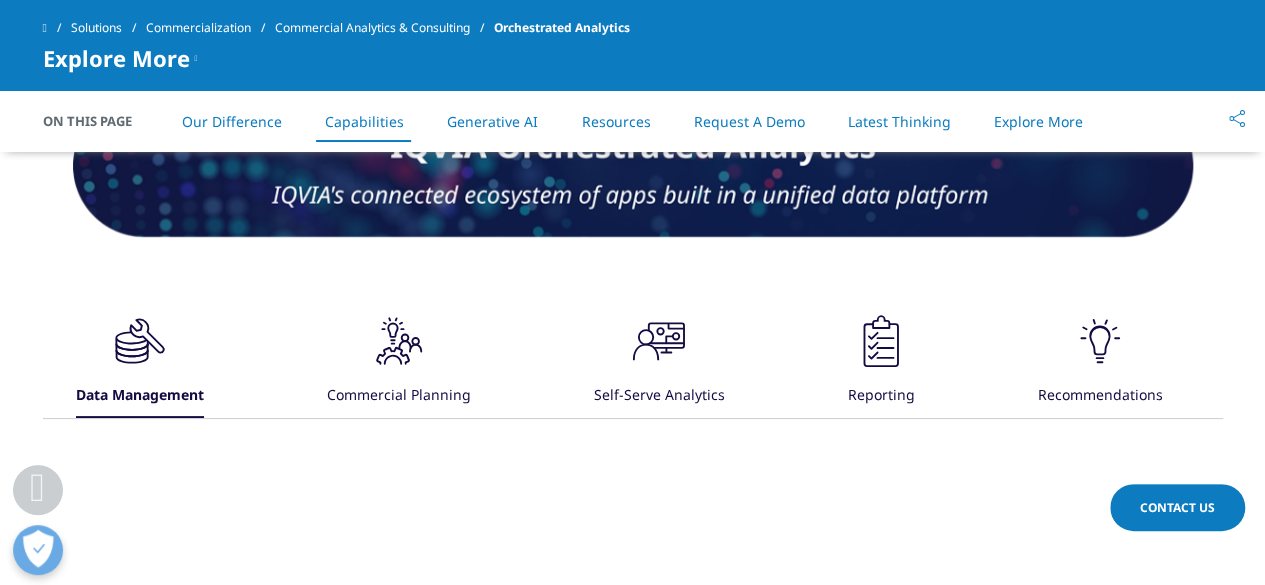 drag, startPoint x: 58, startPoint y: 387, endPoint x: 210, endPoint y: 383, distance: 152.05263 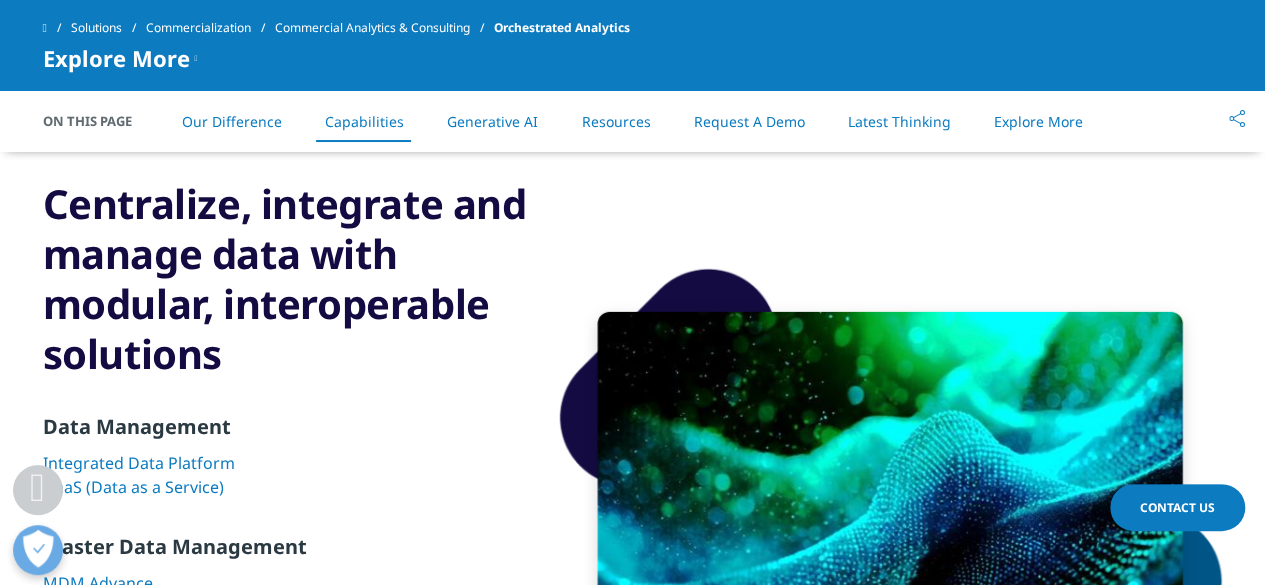 scroll, scrollTop: 3214, scrollLeft: 0, axis: vertical 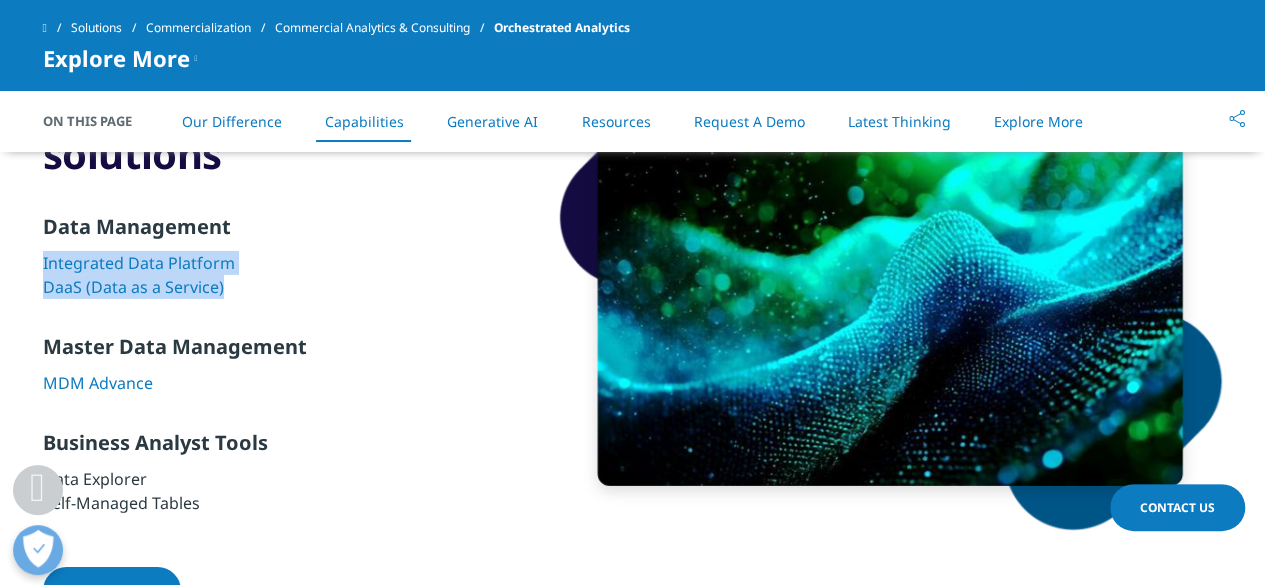 drag, startPoint x: 19, startPoint y: 261, endPoint x: 231, endPoint y: 289, distance: 213.84106 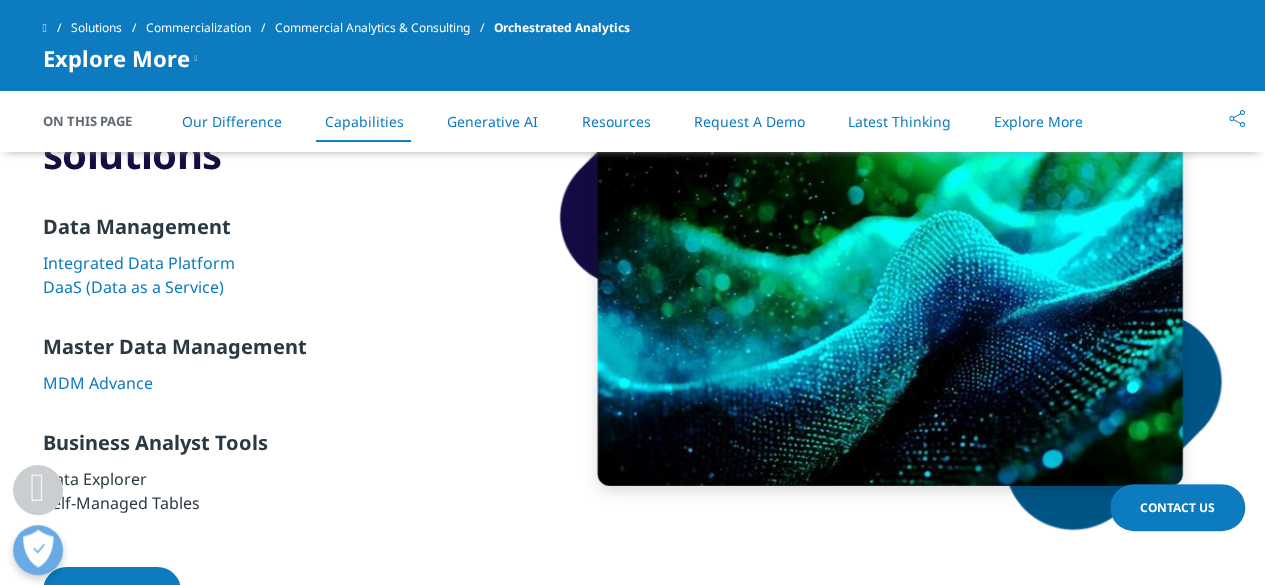 drag, startPoint x: 34, startPoint y: 216, endPoint x: 265, endPoint y: 522, distance: 383.4019 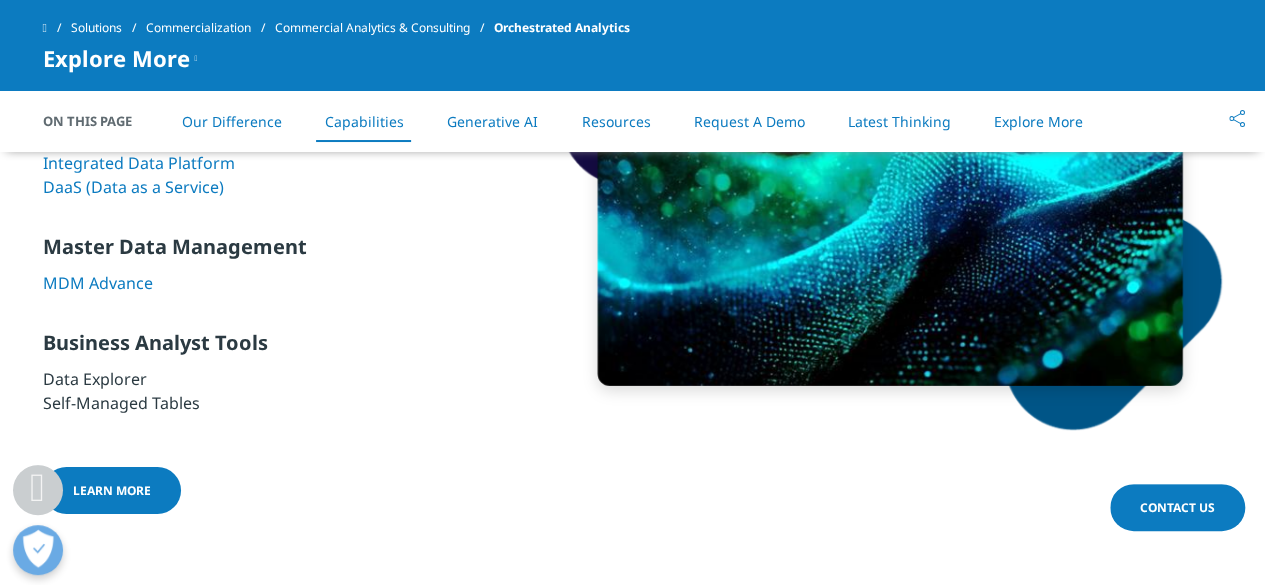 copy on "Data Management
Integrated Data Platform
DaaS (Data as a Service)
Master Data Management
MDM Advance
Business Analyst Tools
Data Explorer
Self-Managed Tables" 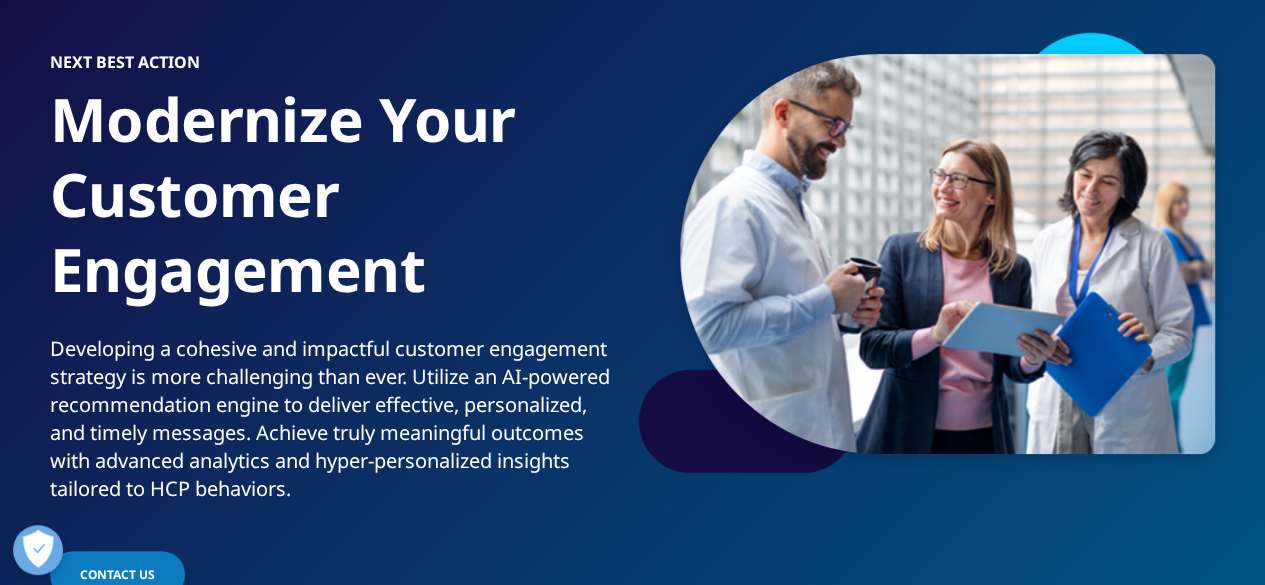 scroll, scrollTop: 0, scrollLeft: 0, axis: both 